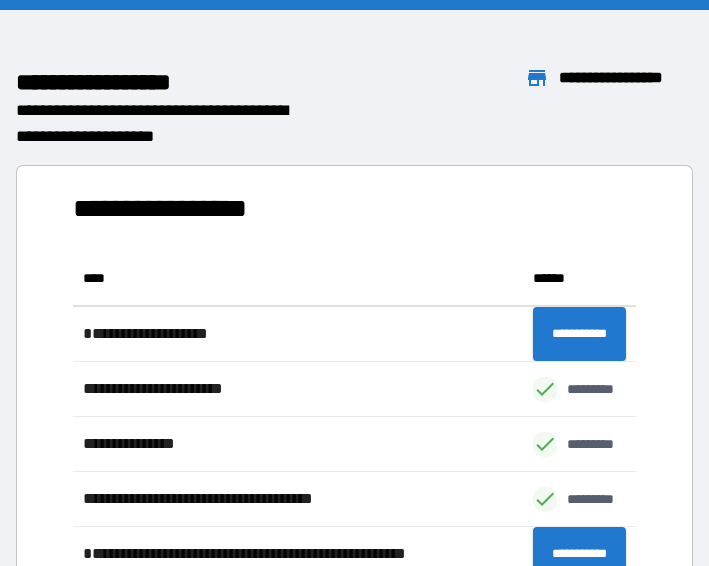 scroll, scrollTop: 0, scrollLeft: 0, axis: both 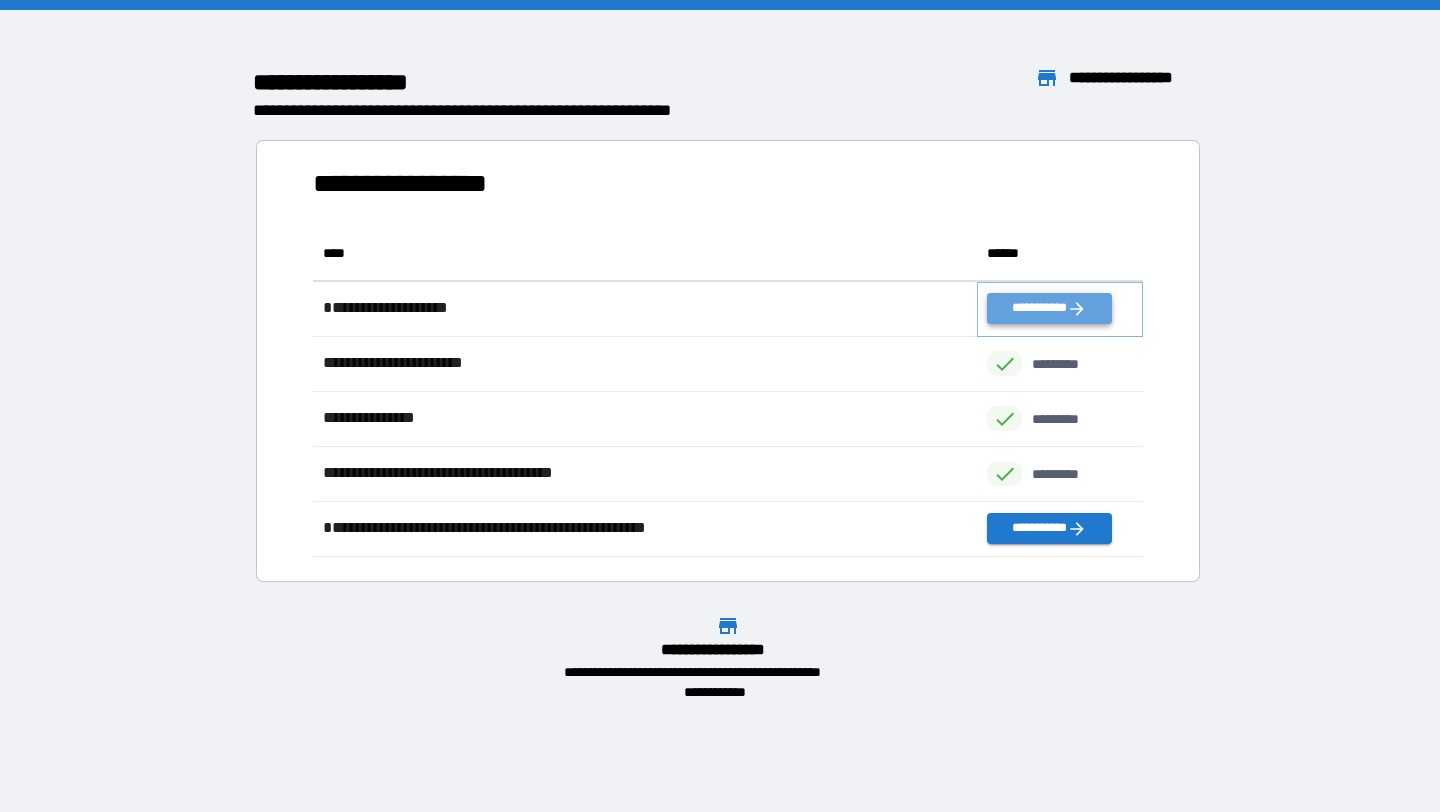click on "**********" at bounding box center (1049, 308) 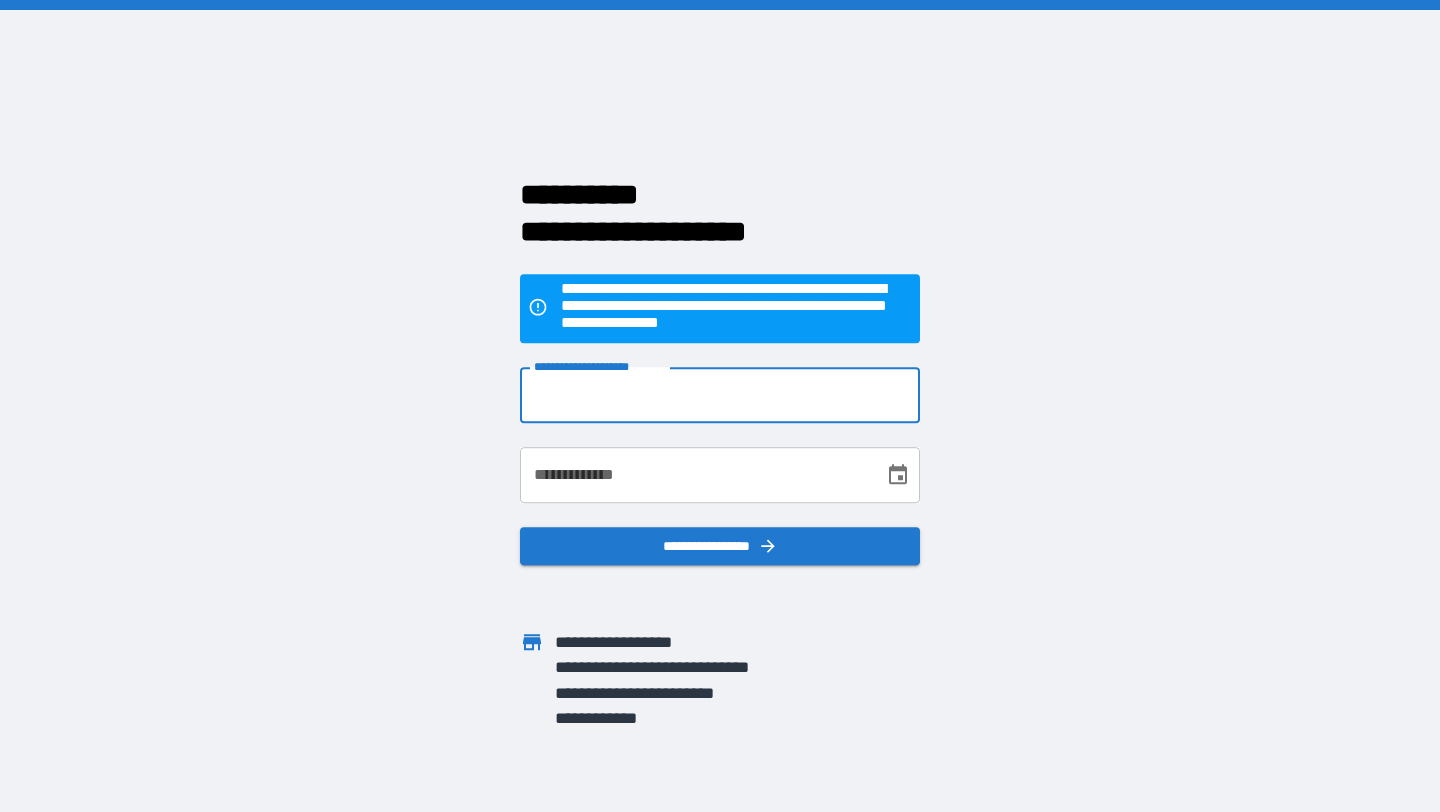 click on "**********" at bounding box center (720, 395) 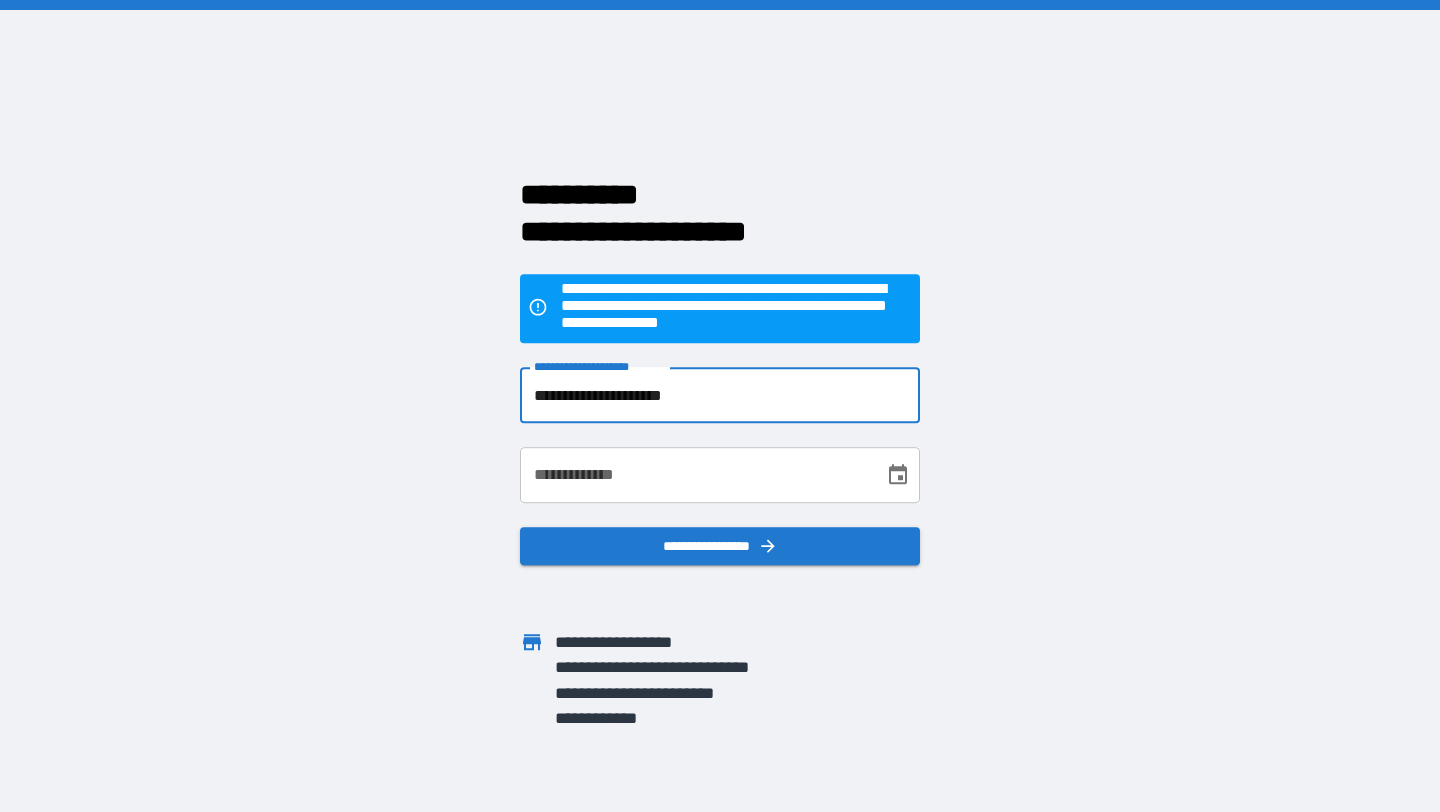 type on "**********" 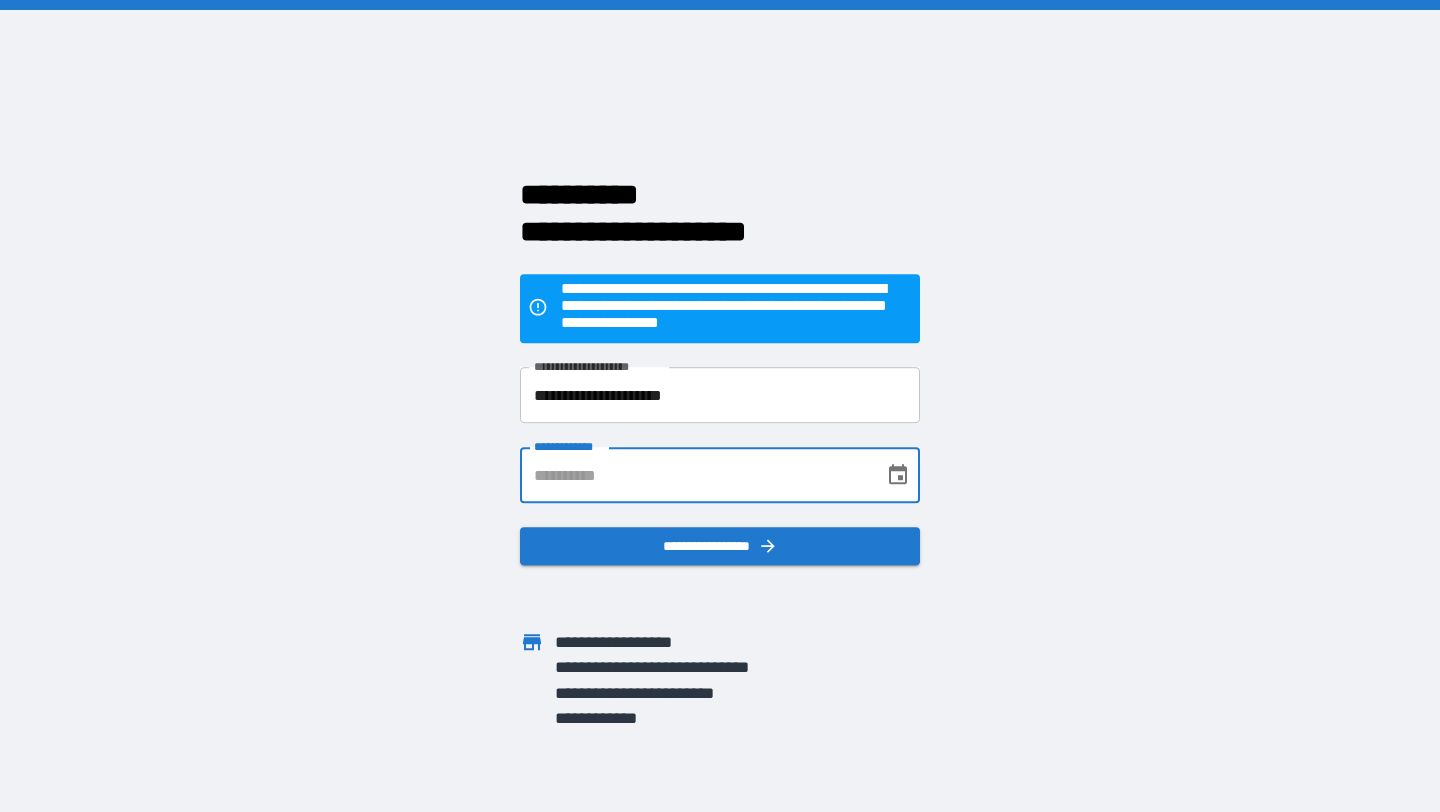 click on "**********" at bounding box center (695, 475) 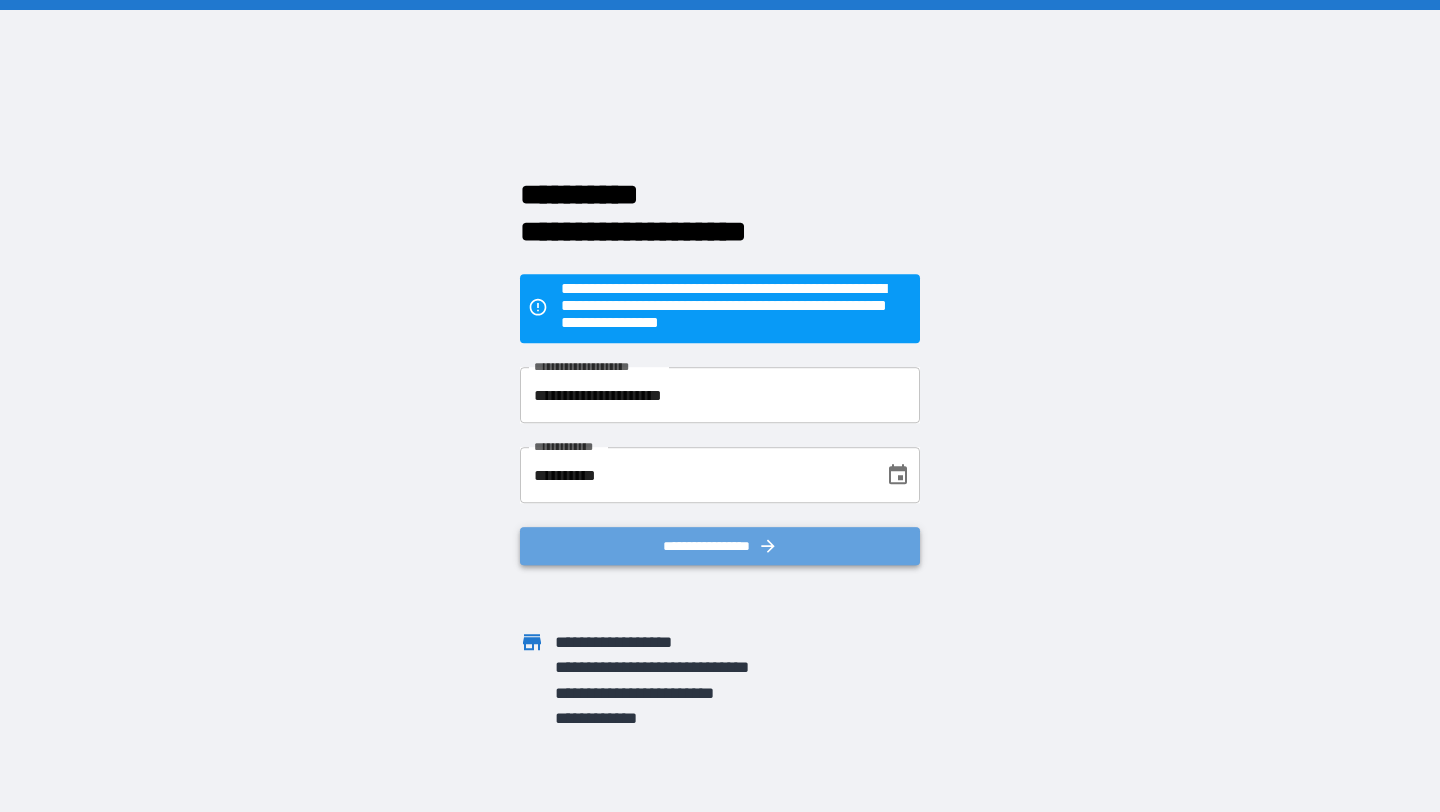click on "**********" at bounding box center [720, 546] 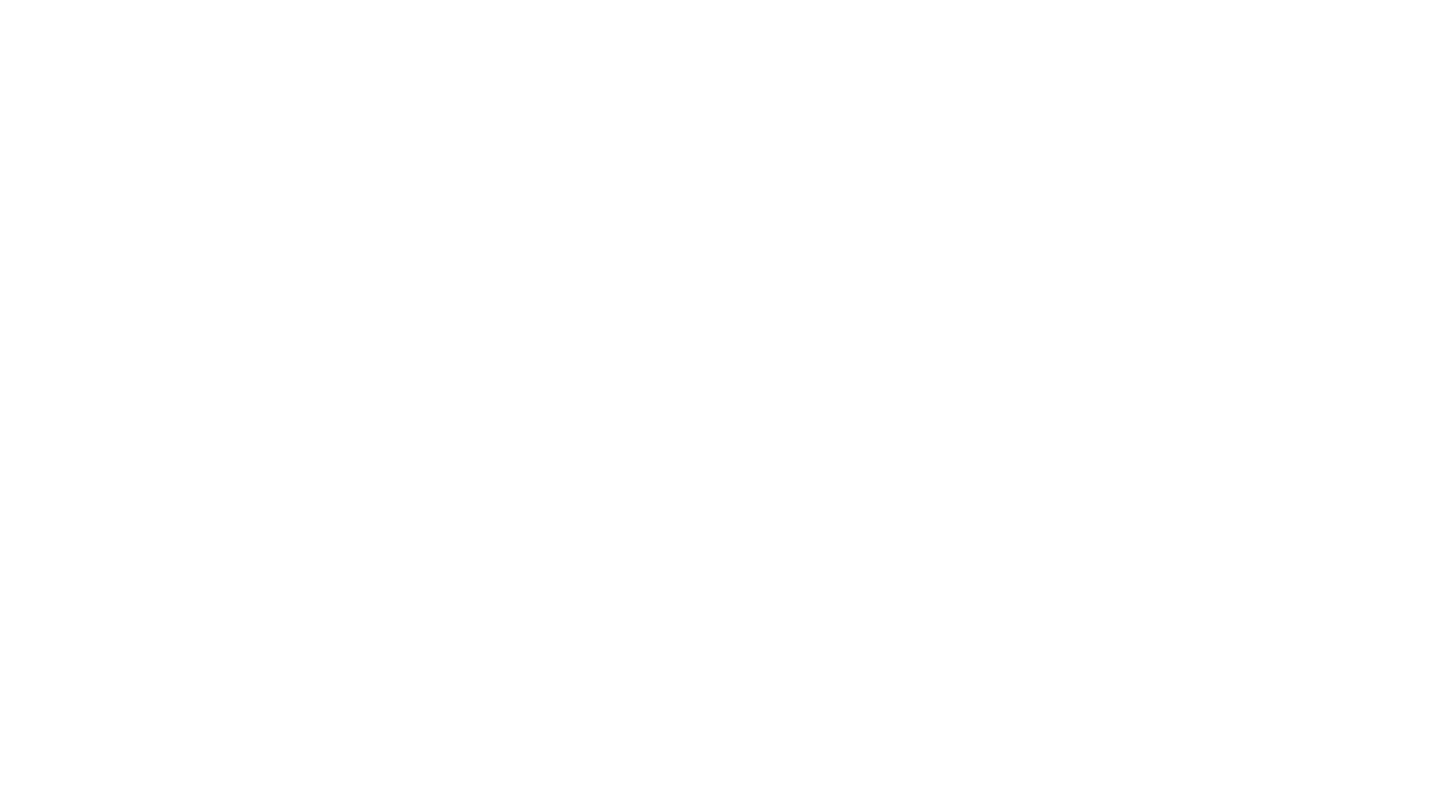 scroll, scrollTop: 0, scrollLeft: 0, axis: both 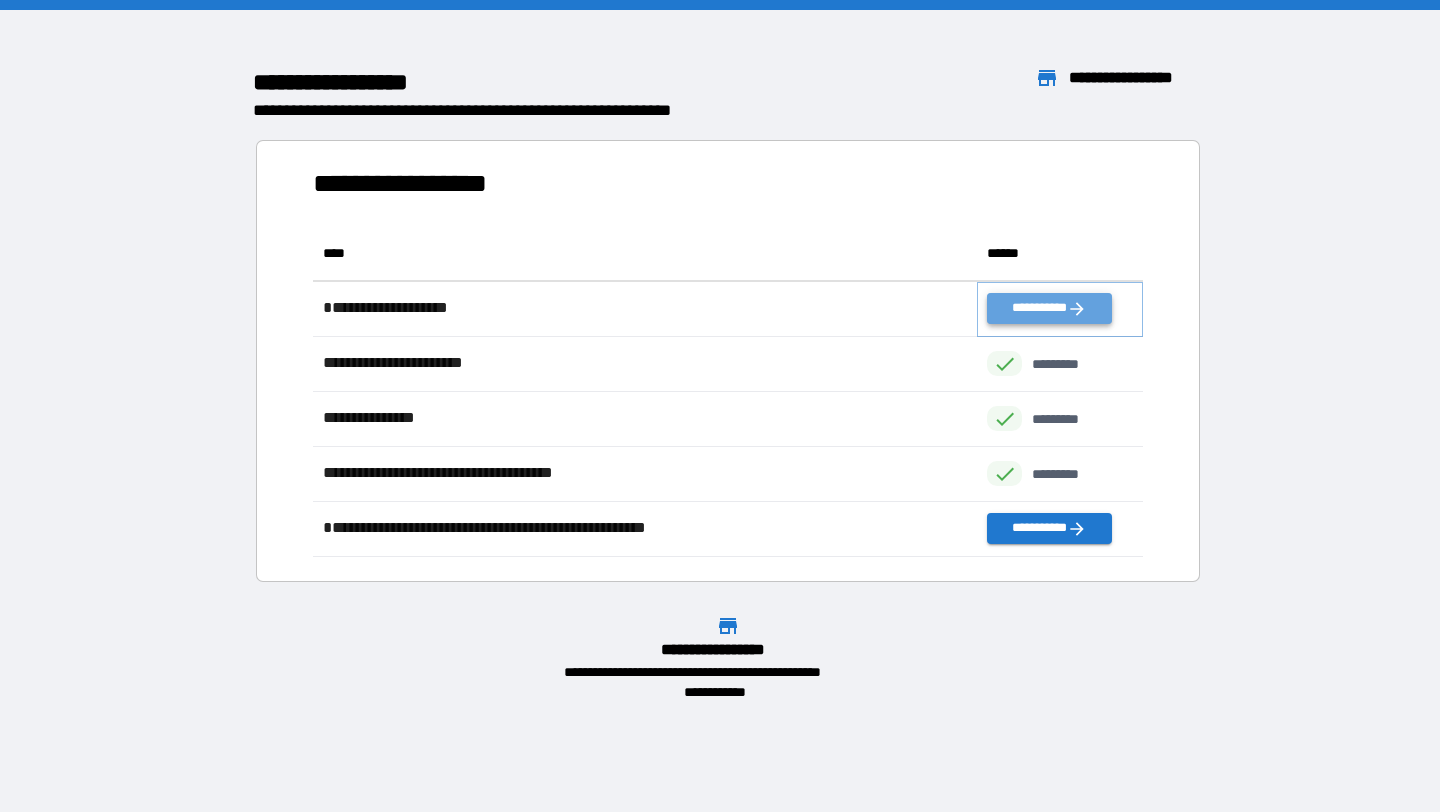 click on "**********" at bounding box center (1049, 308) 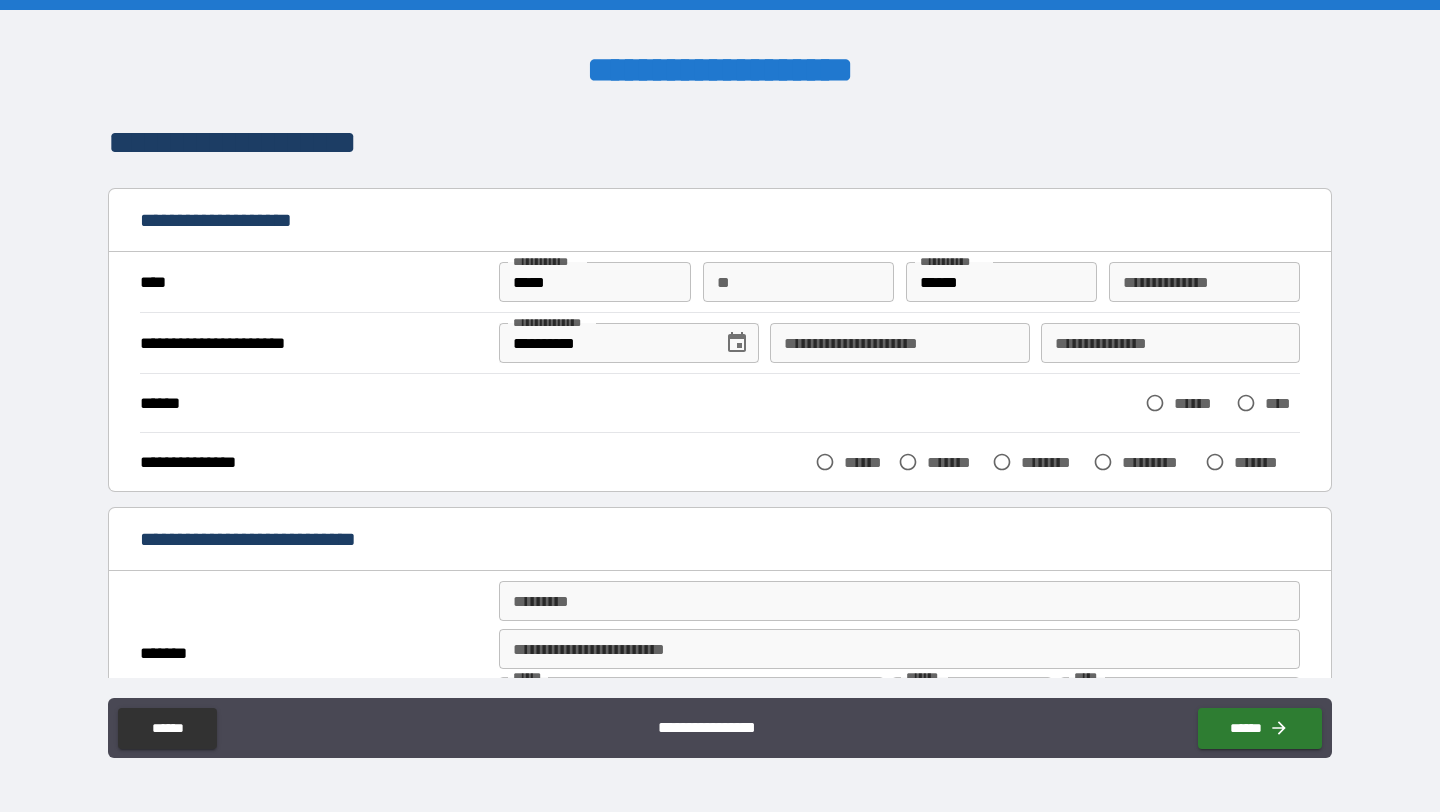 click on "**********" at bounding box center (899, 343) 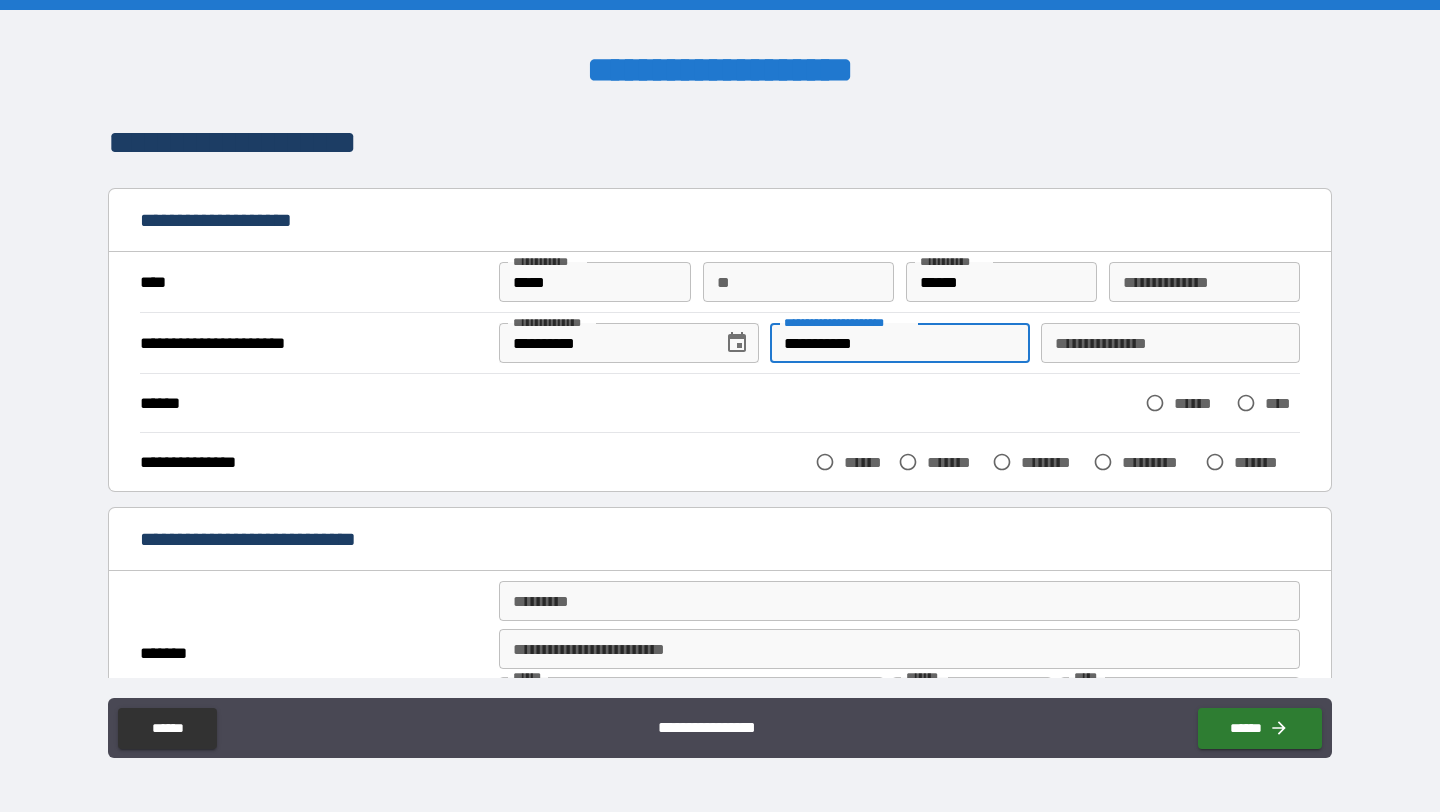 type on "**********" 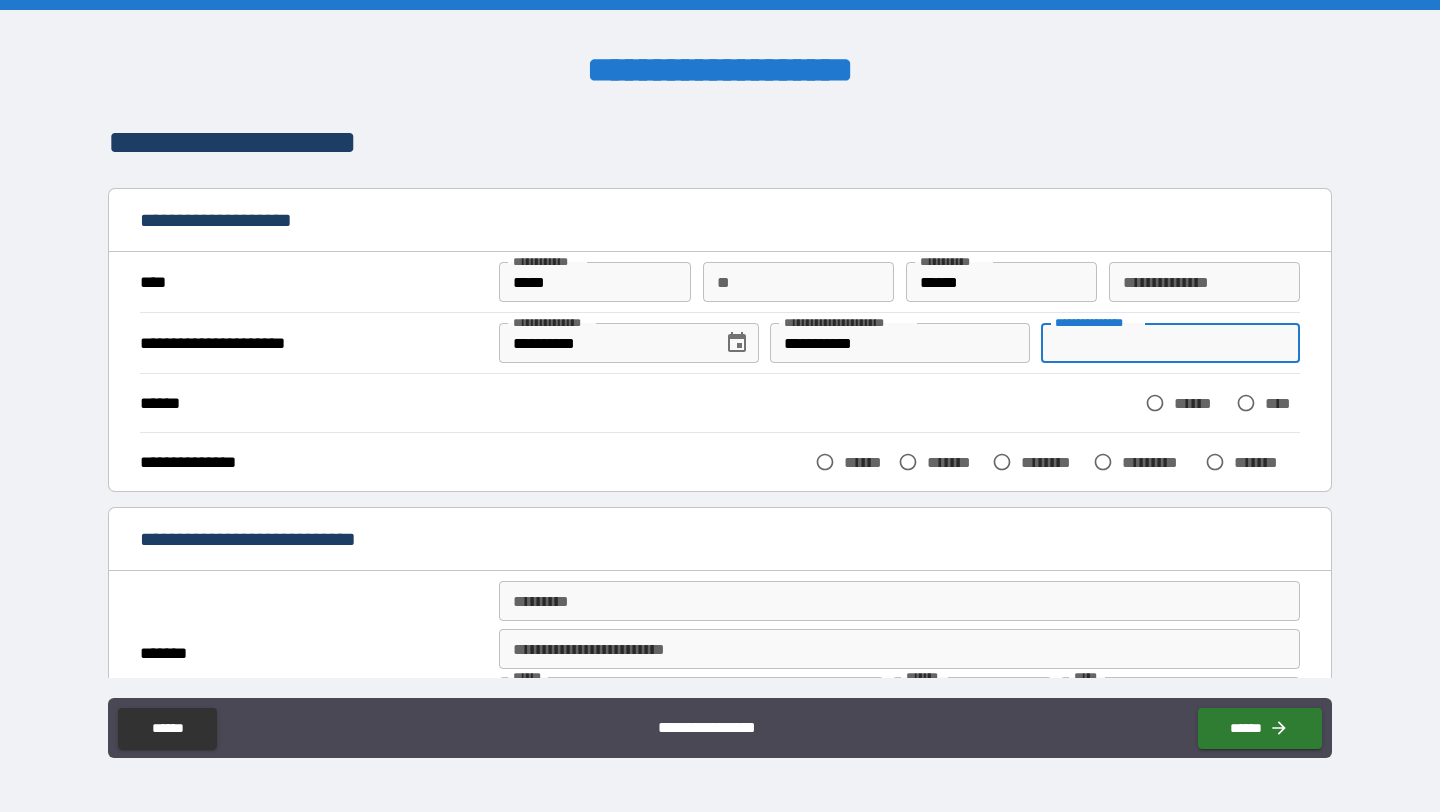 type on "********" 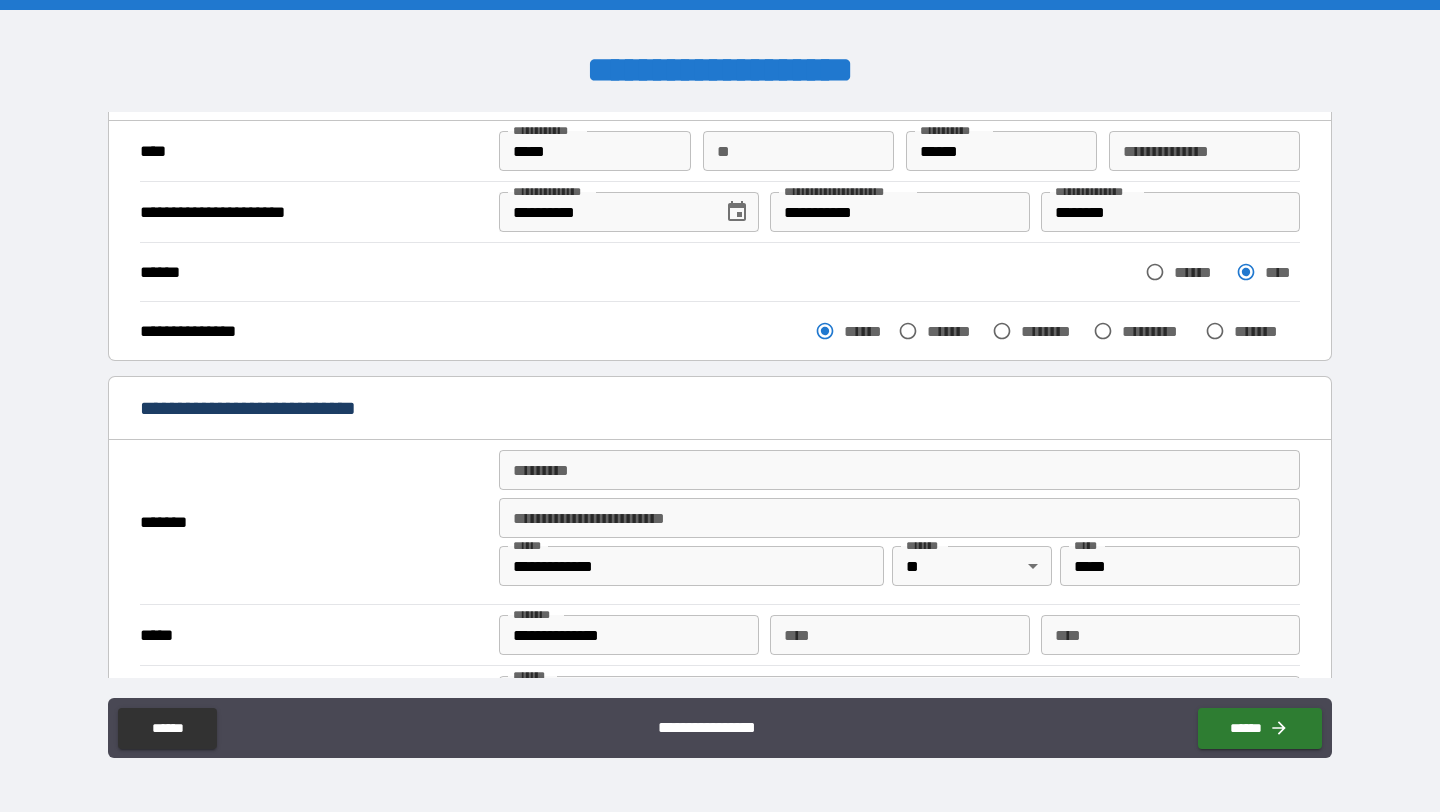 scroll, scrollTop: 96, scrollLeft: 0, axis: vertical 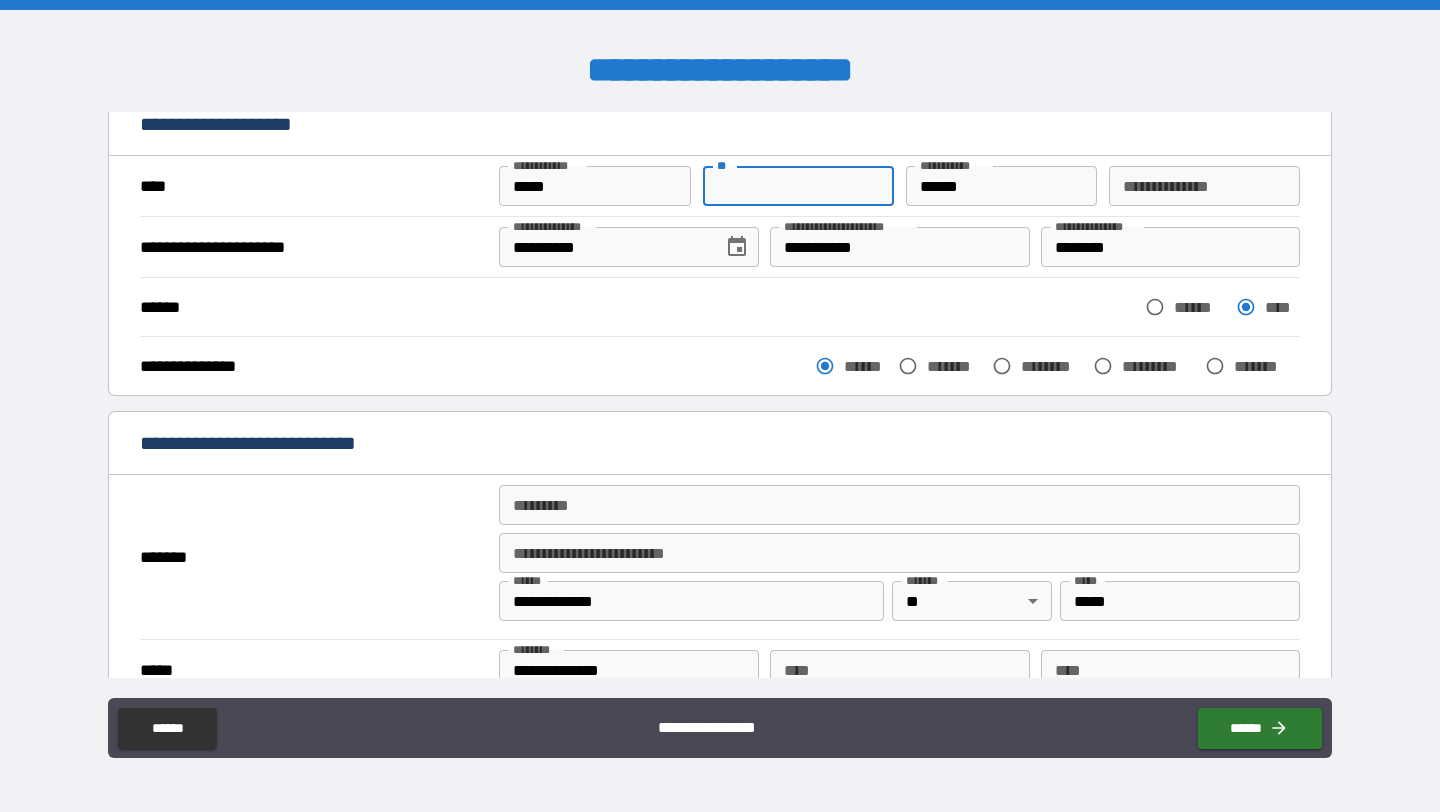 click on "**" at bounding box center (799, 186) 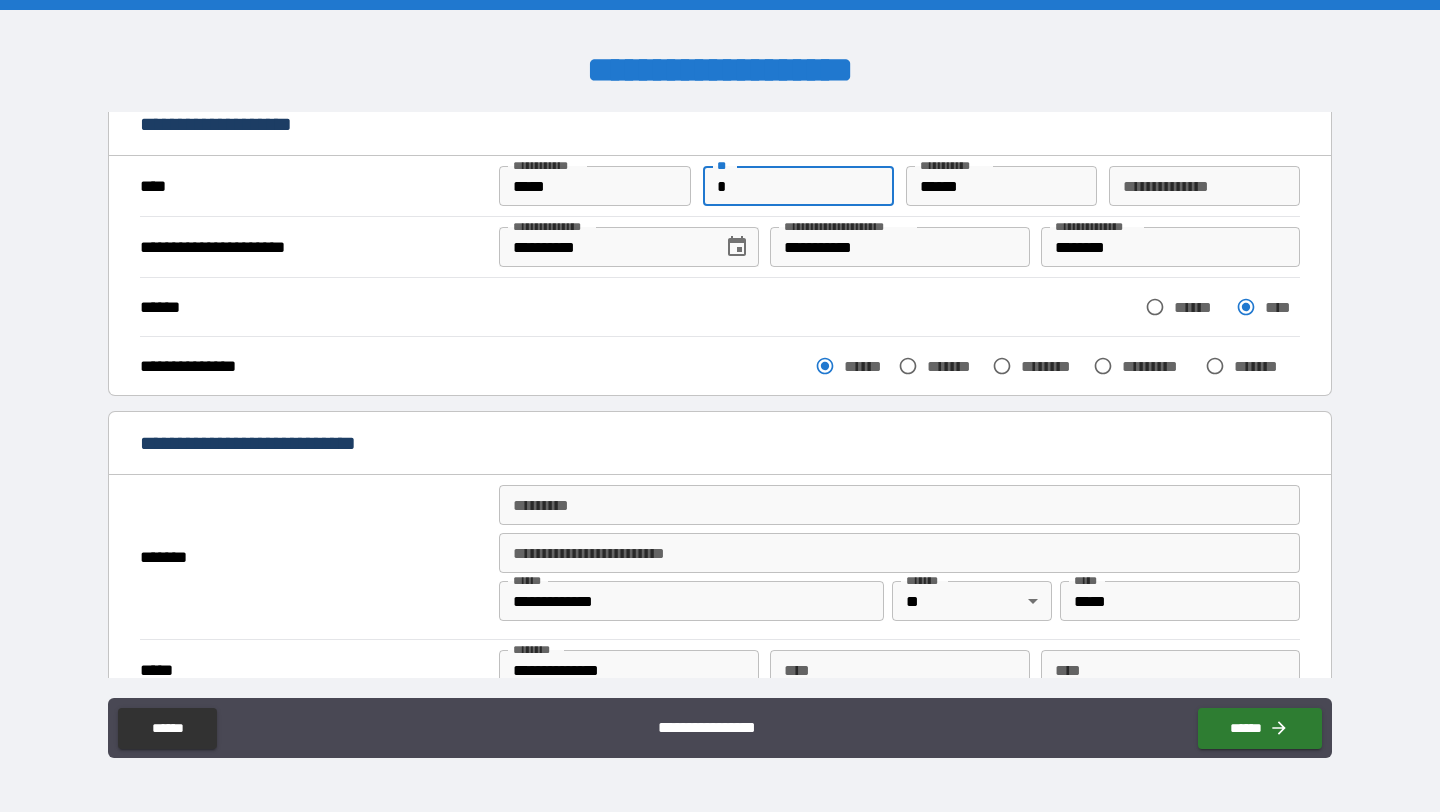 type on "*" 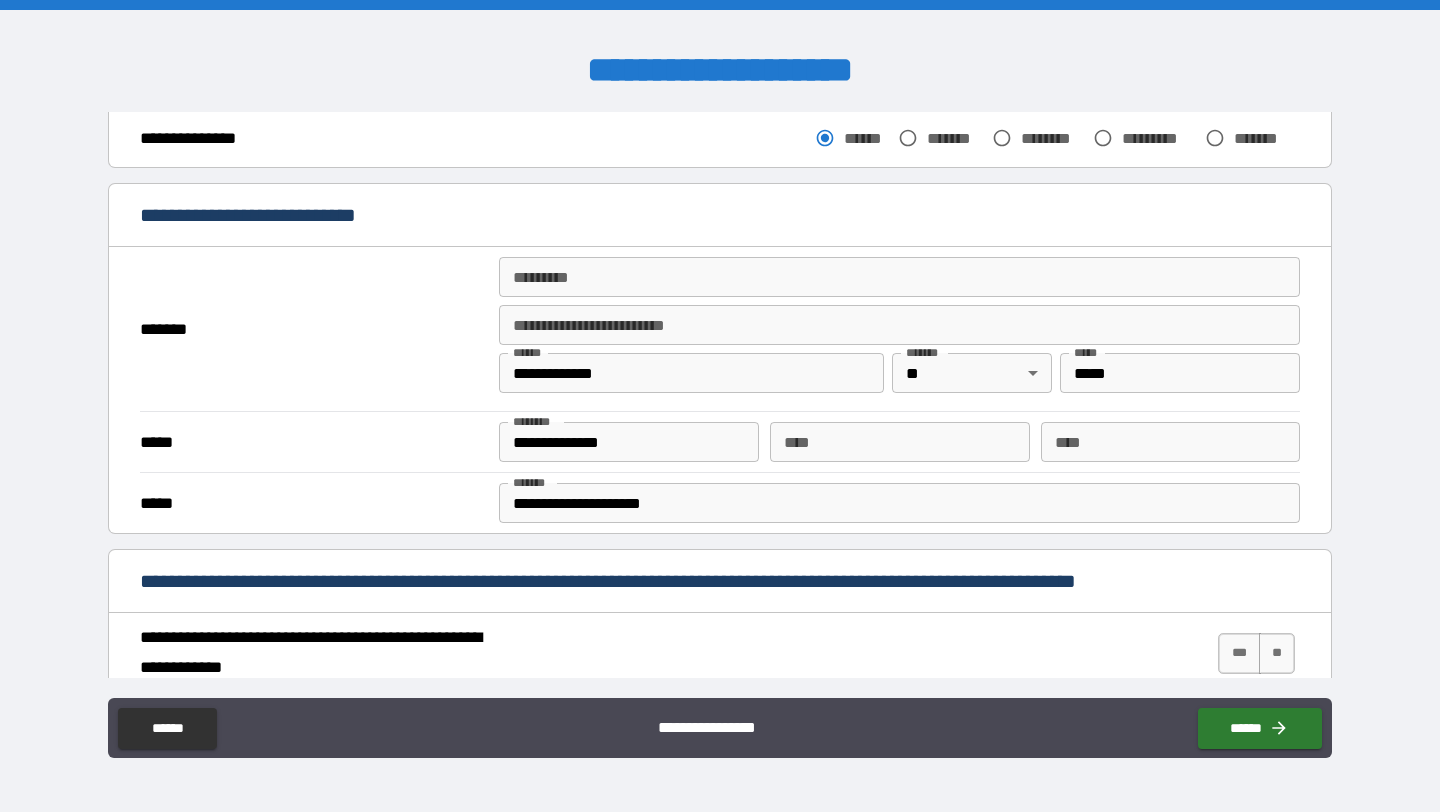 scroll, scrollTop: 325, scrollLeft: 0, axis: vertical 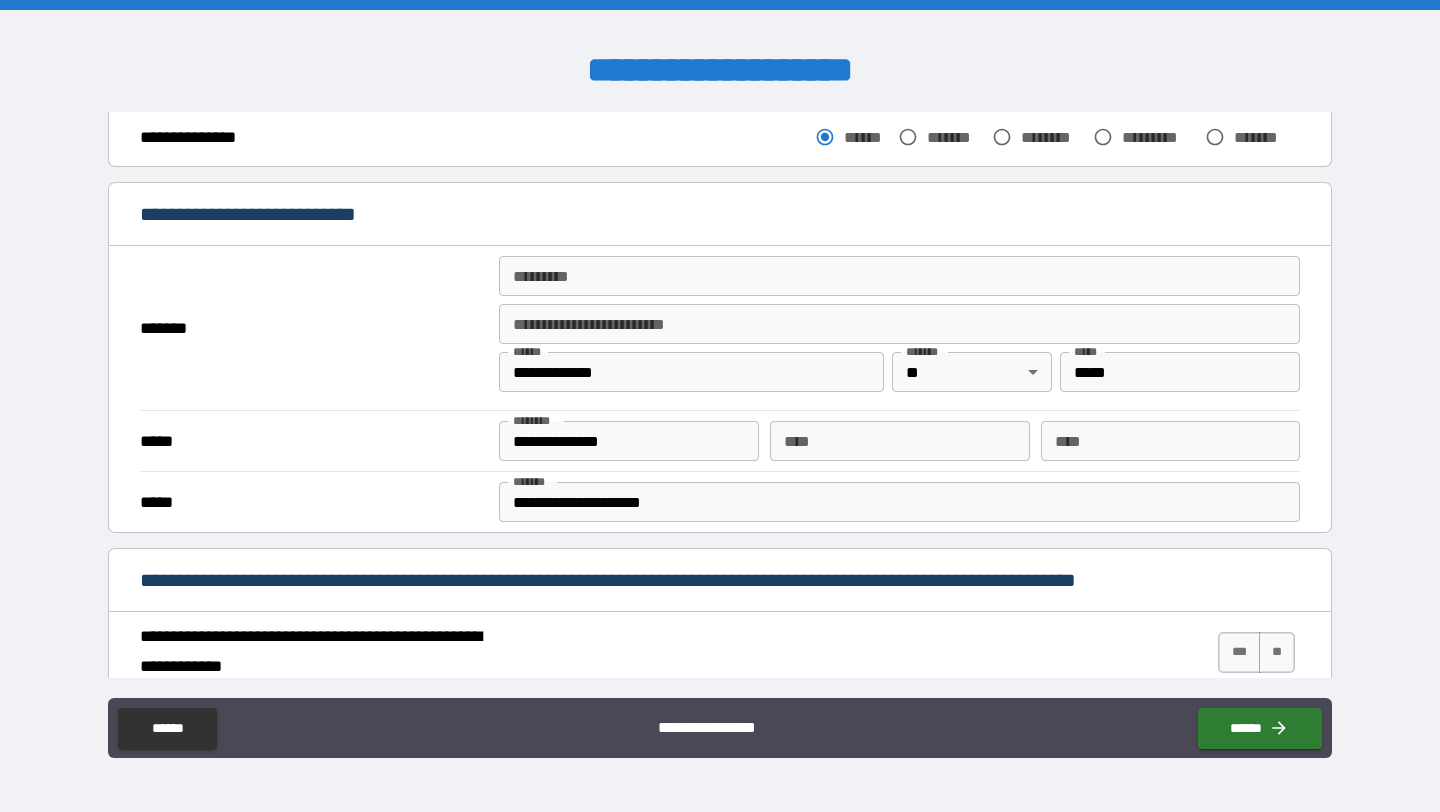 click on "*******   *" at bounding box center (899, 276) 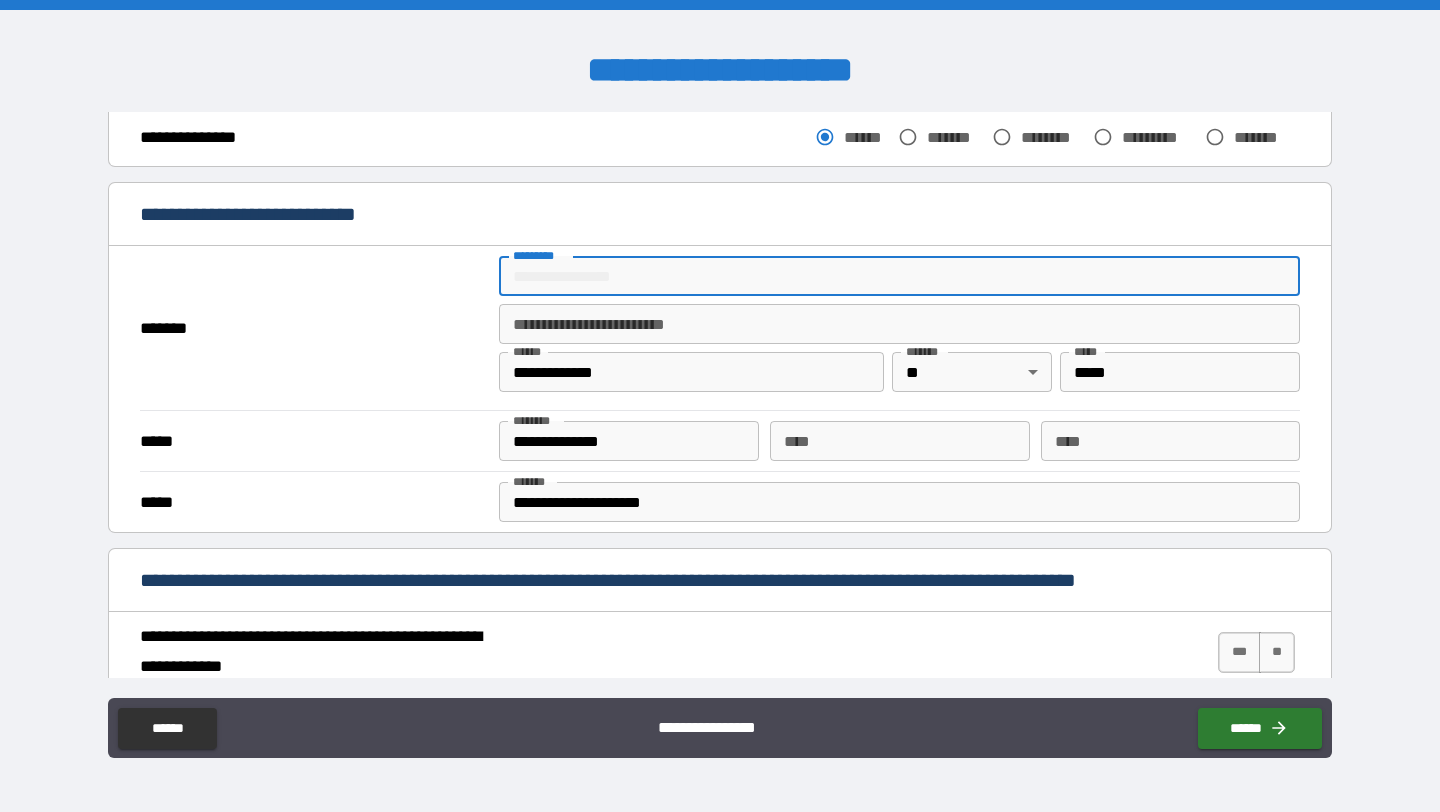 type on "**********" 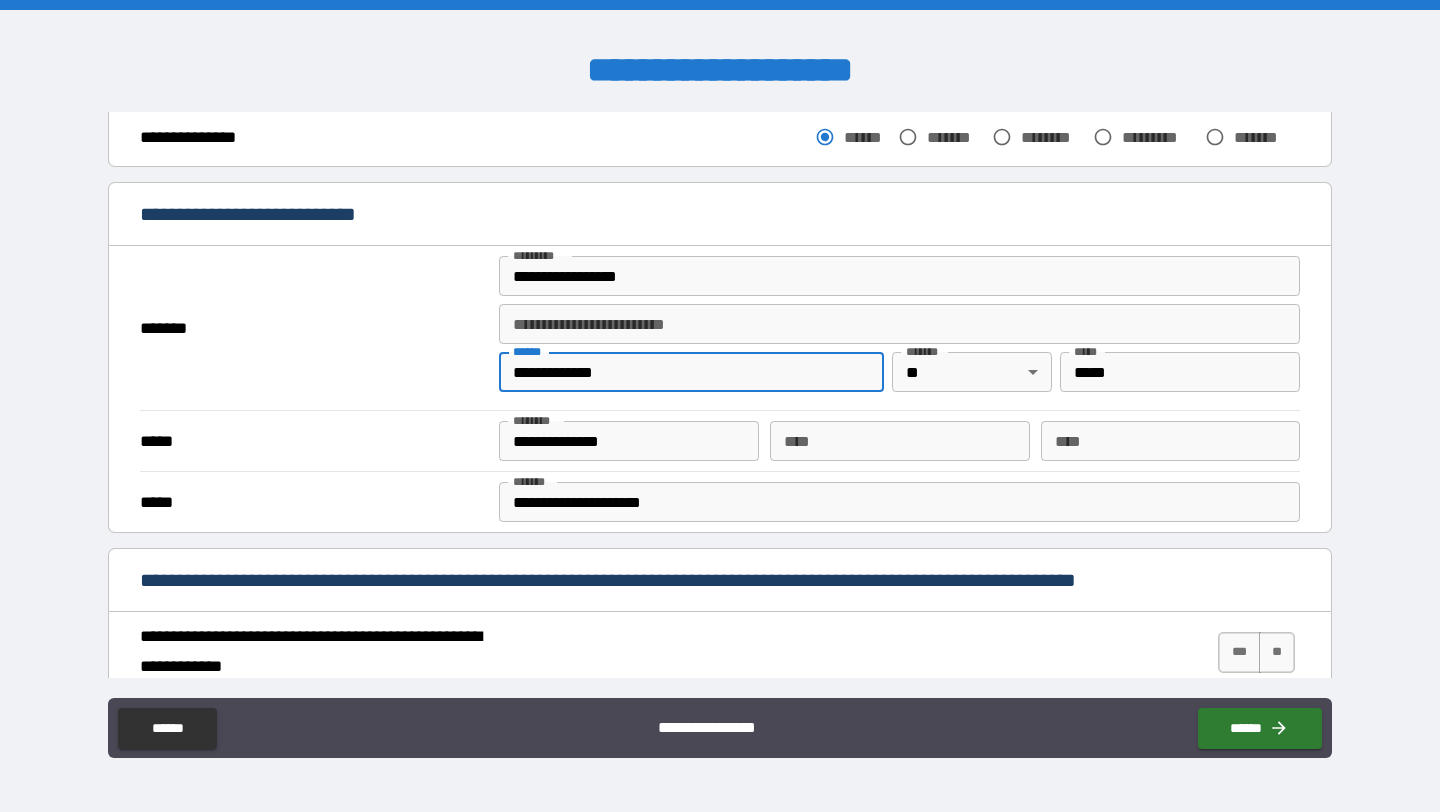 click on "**********" at bounding box center [691, 372] 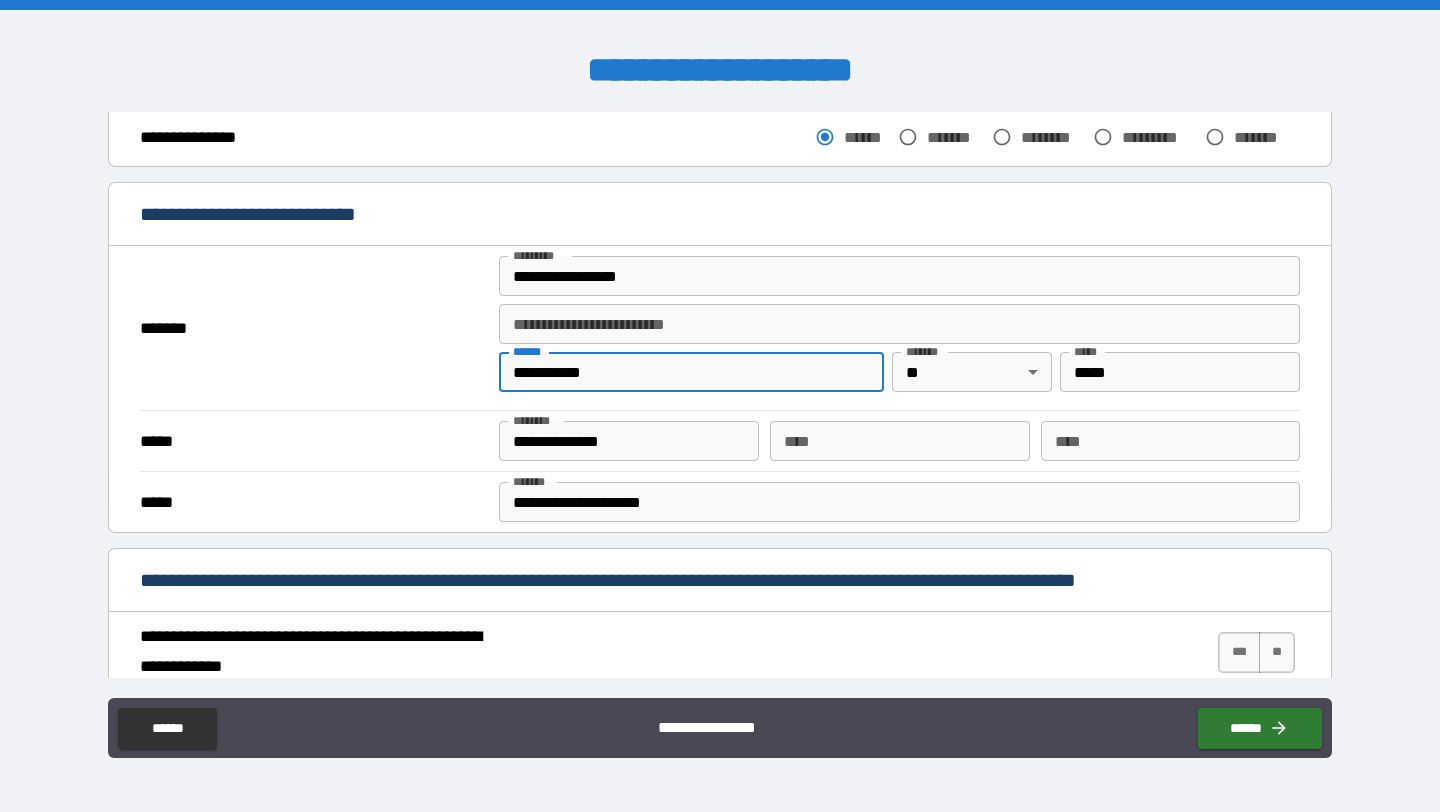 type on "**********" 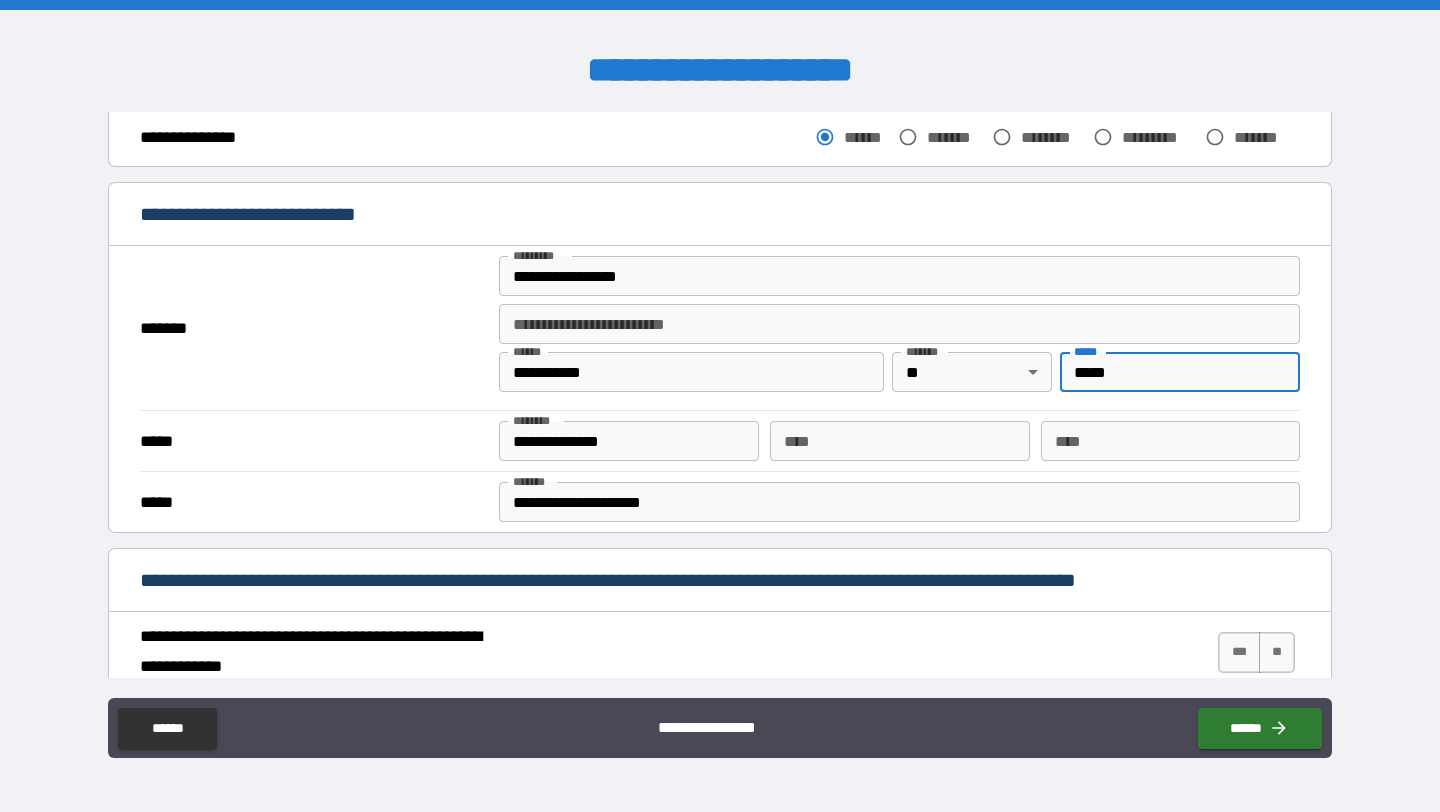 drag, startPoint x: 1128, startPoint y: 361, endPoint x: 1079, endPoint y: 361, distance: 49 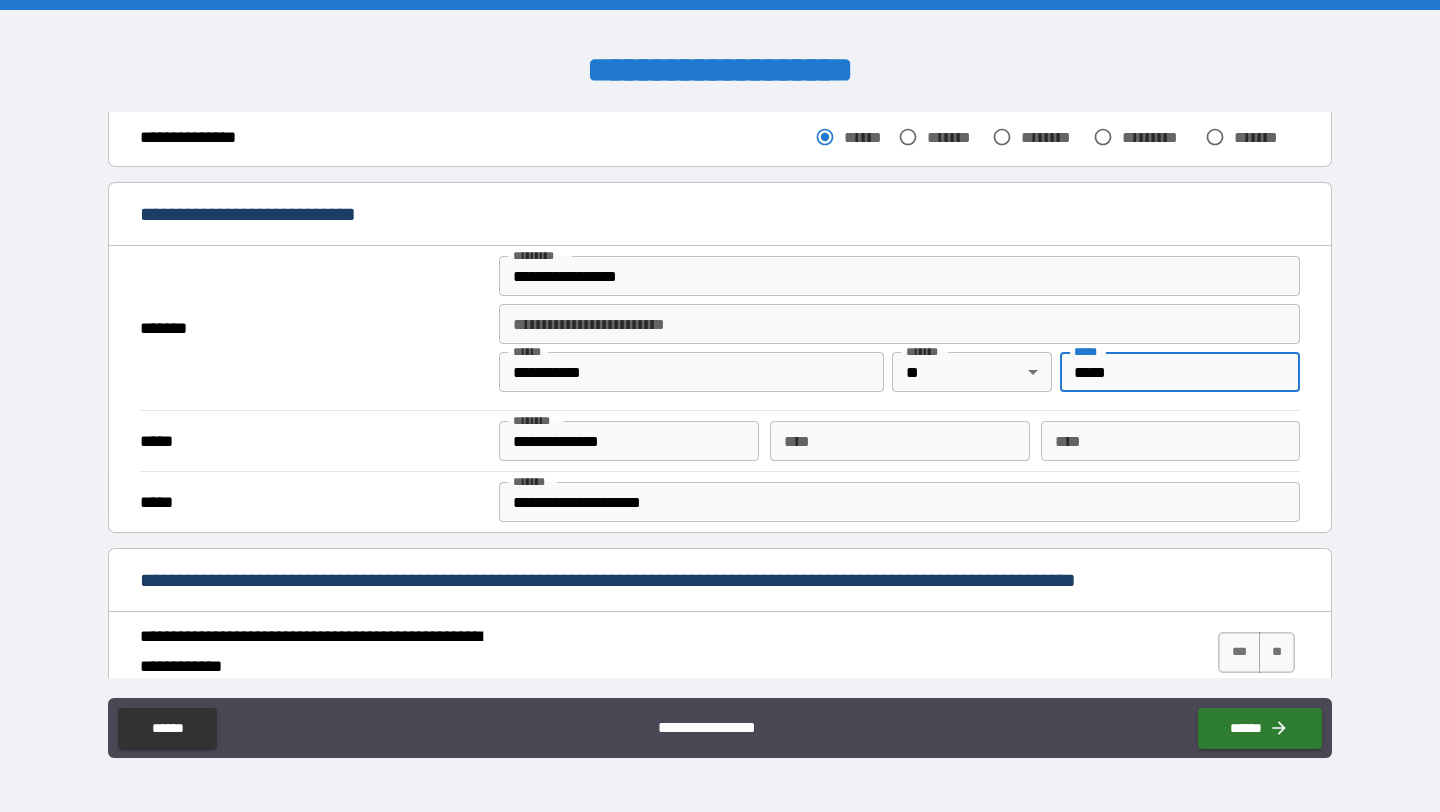 type on "*****" 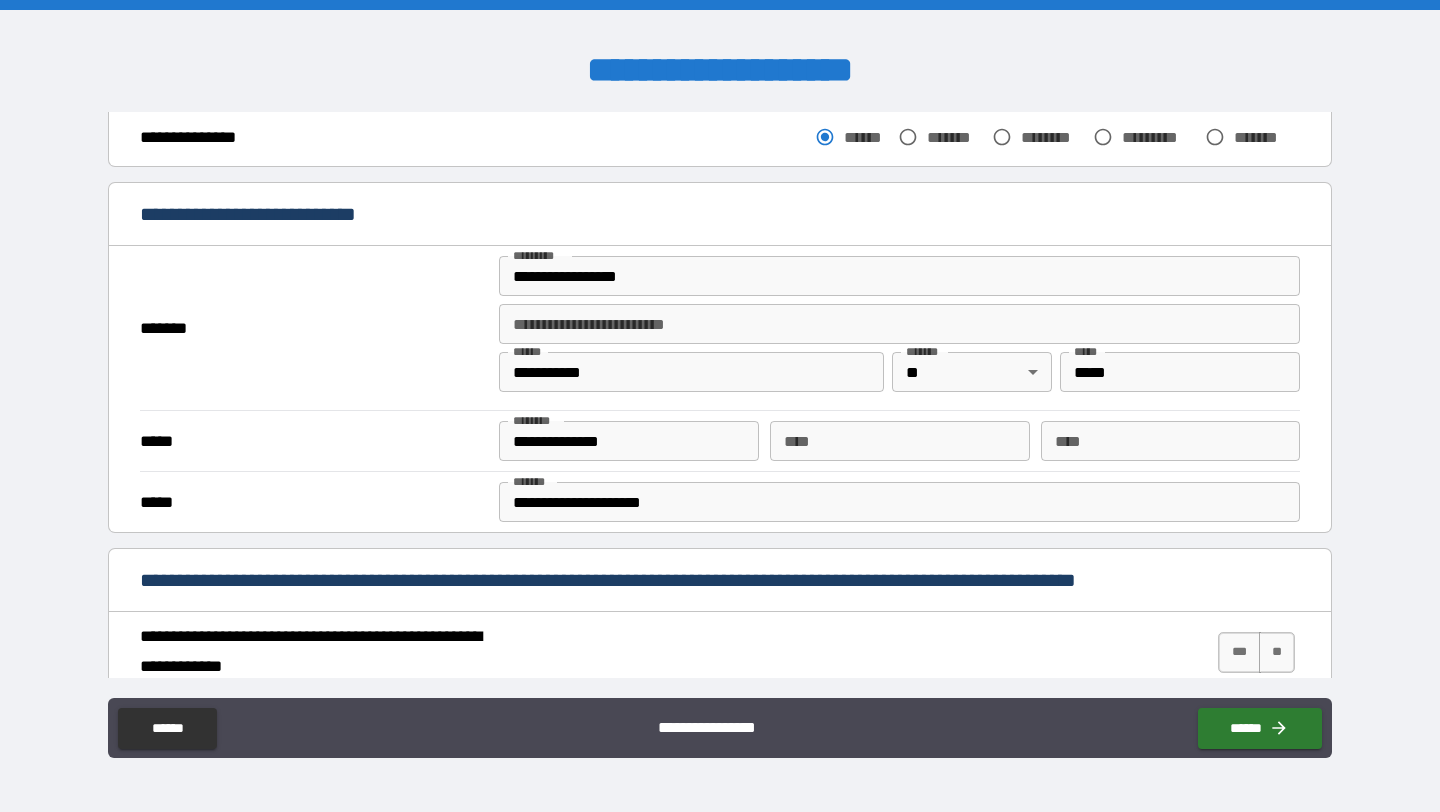 click on "**********" at bounding box center [720, 333] 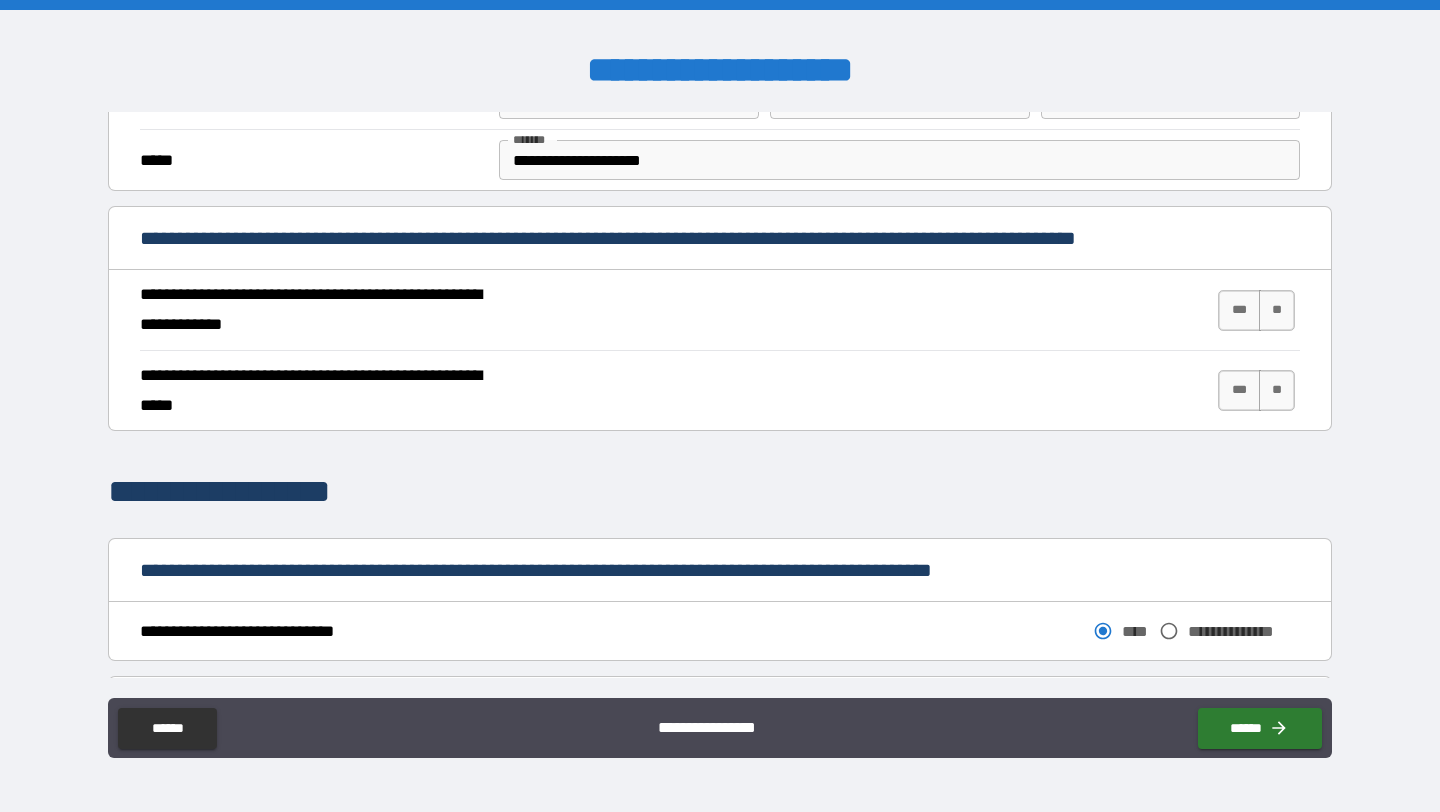 scroll, scrollTop: 673, scrollLeft: 0, axis: vertical 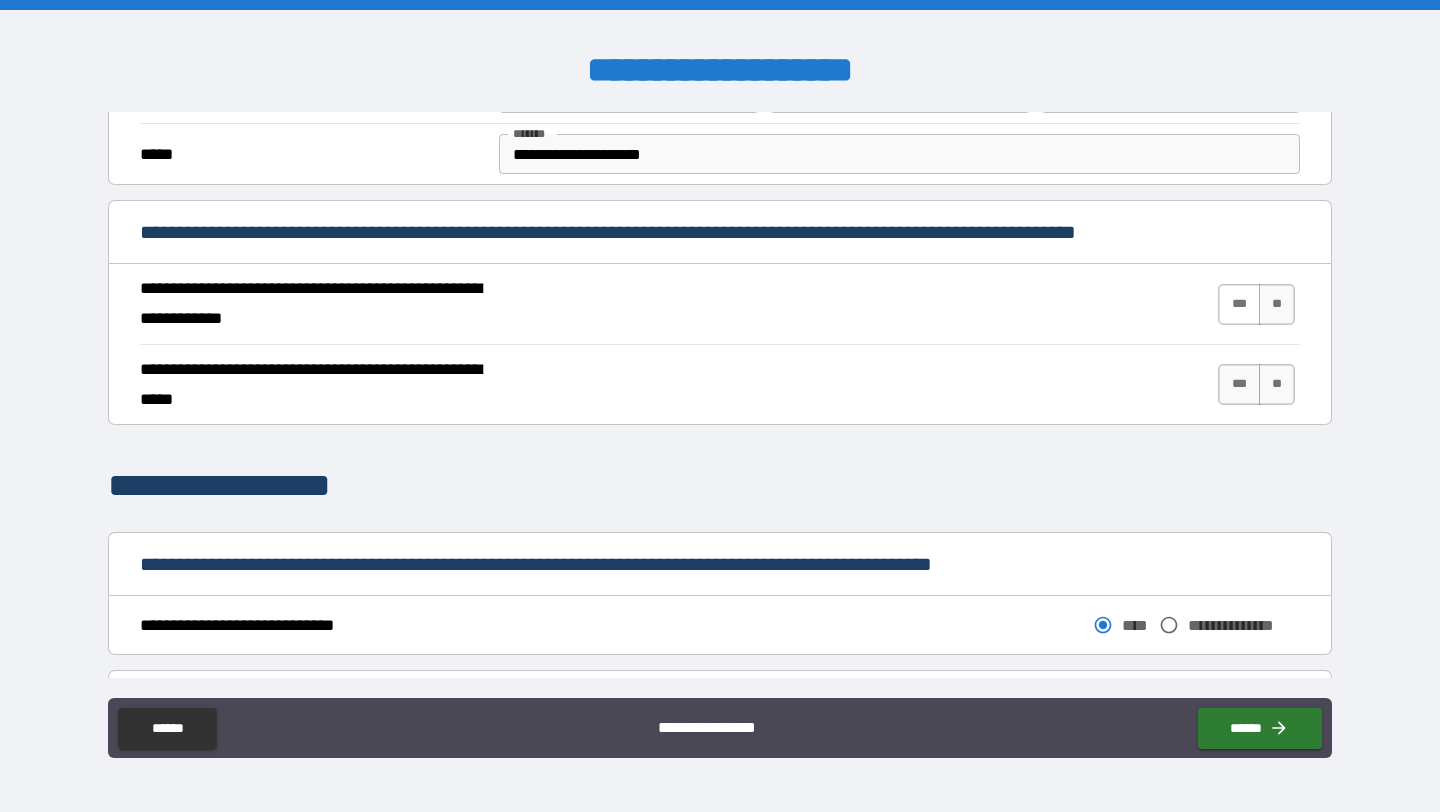 click on "***" at bounding box center (1239, 304) 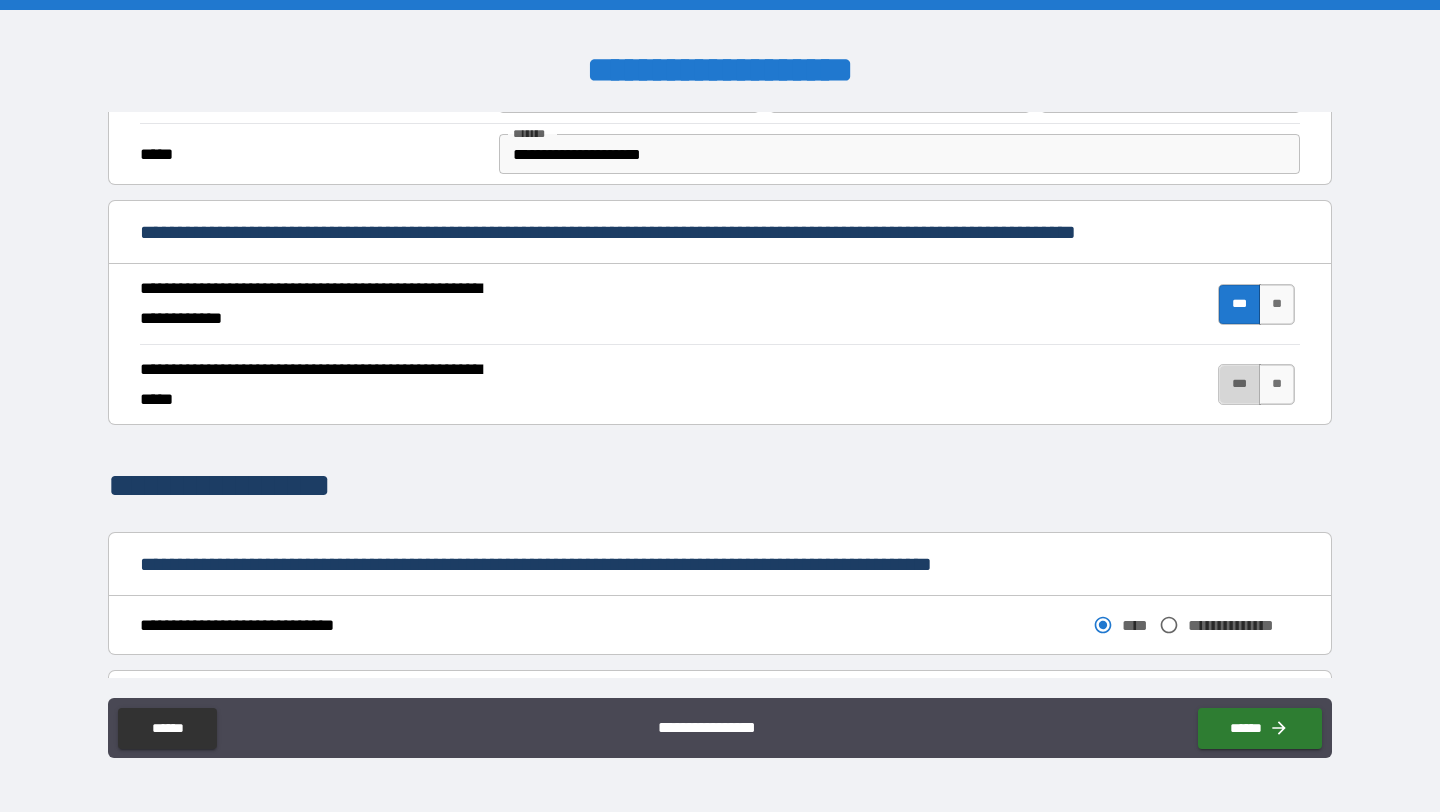 click on "***" at bounding box center (1239, 384) 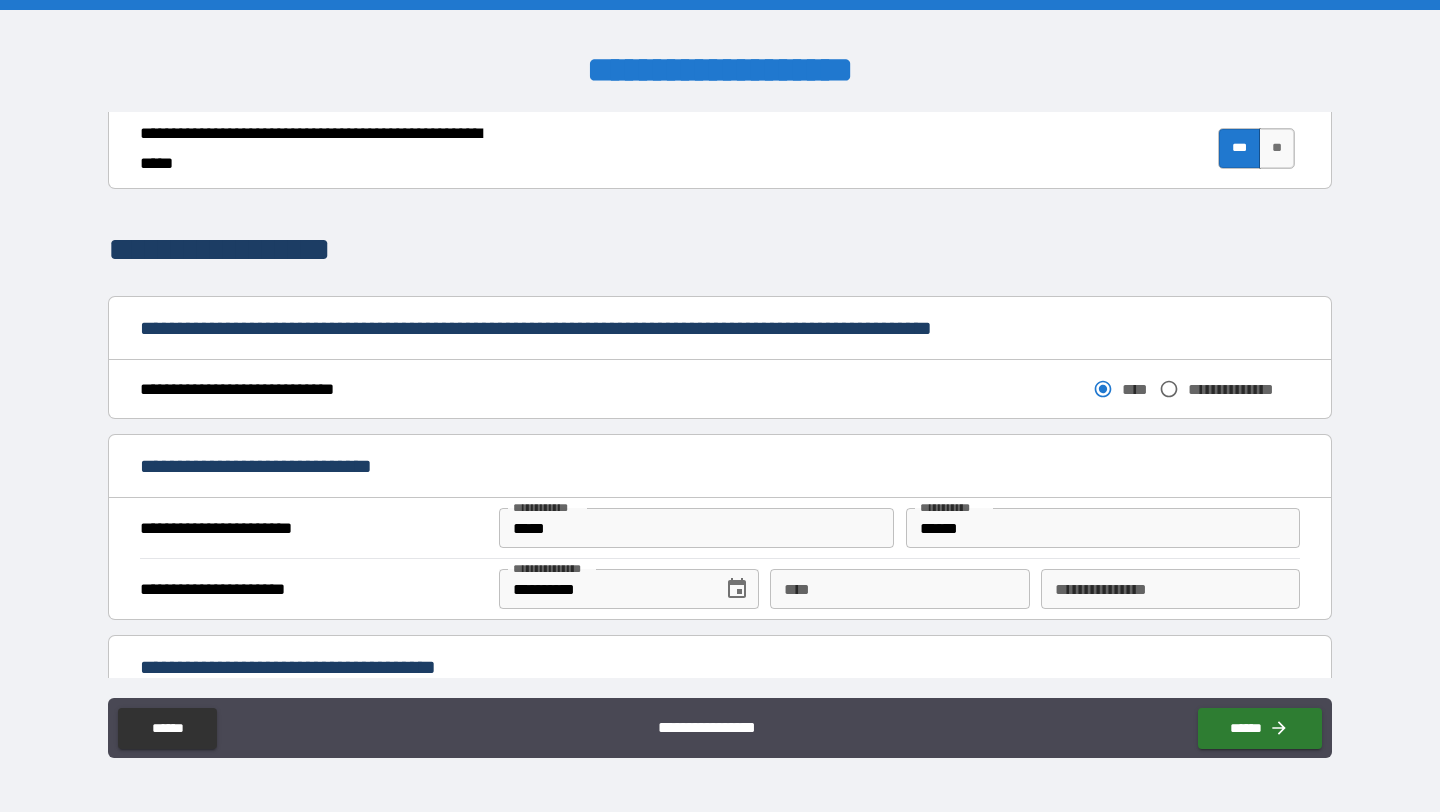 scroll, scrollTop: 962, scrollLeft: 0, axis: vertical 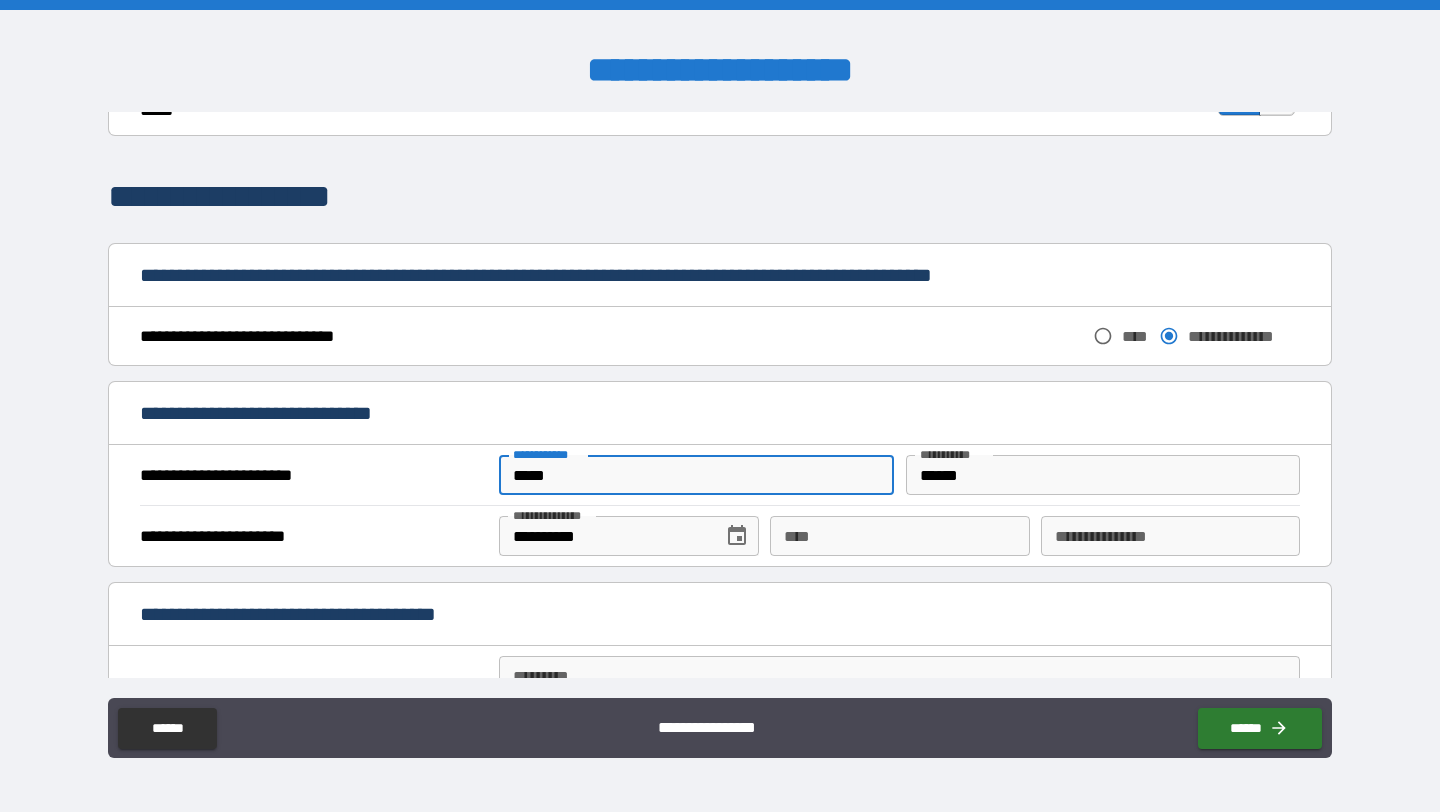 click on "*****" at bounding box center (696, 475) 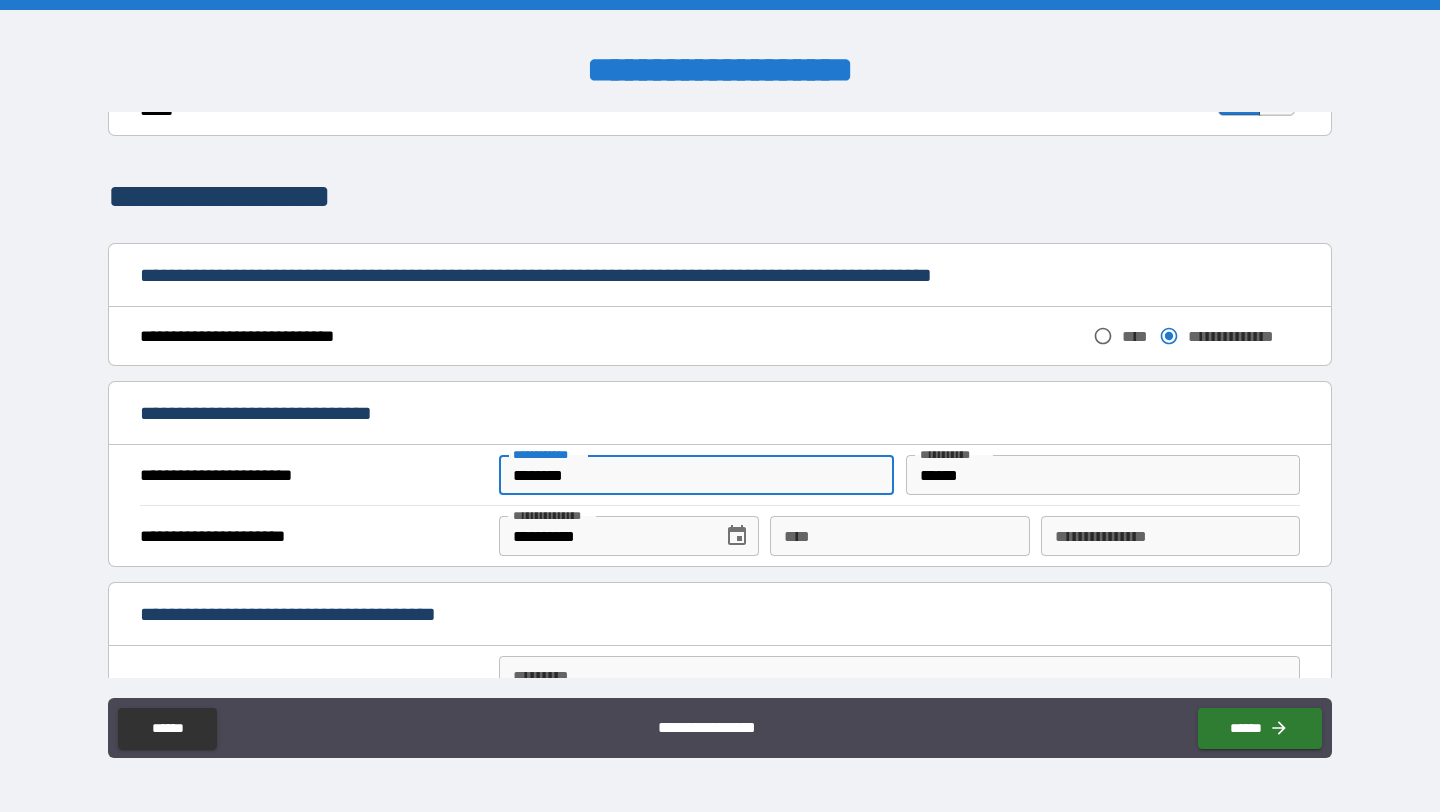 type on "********" 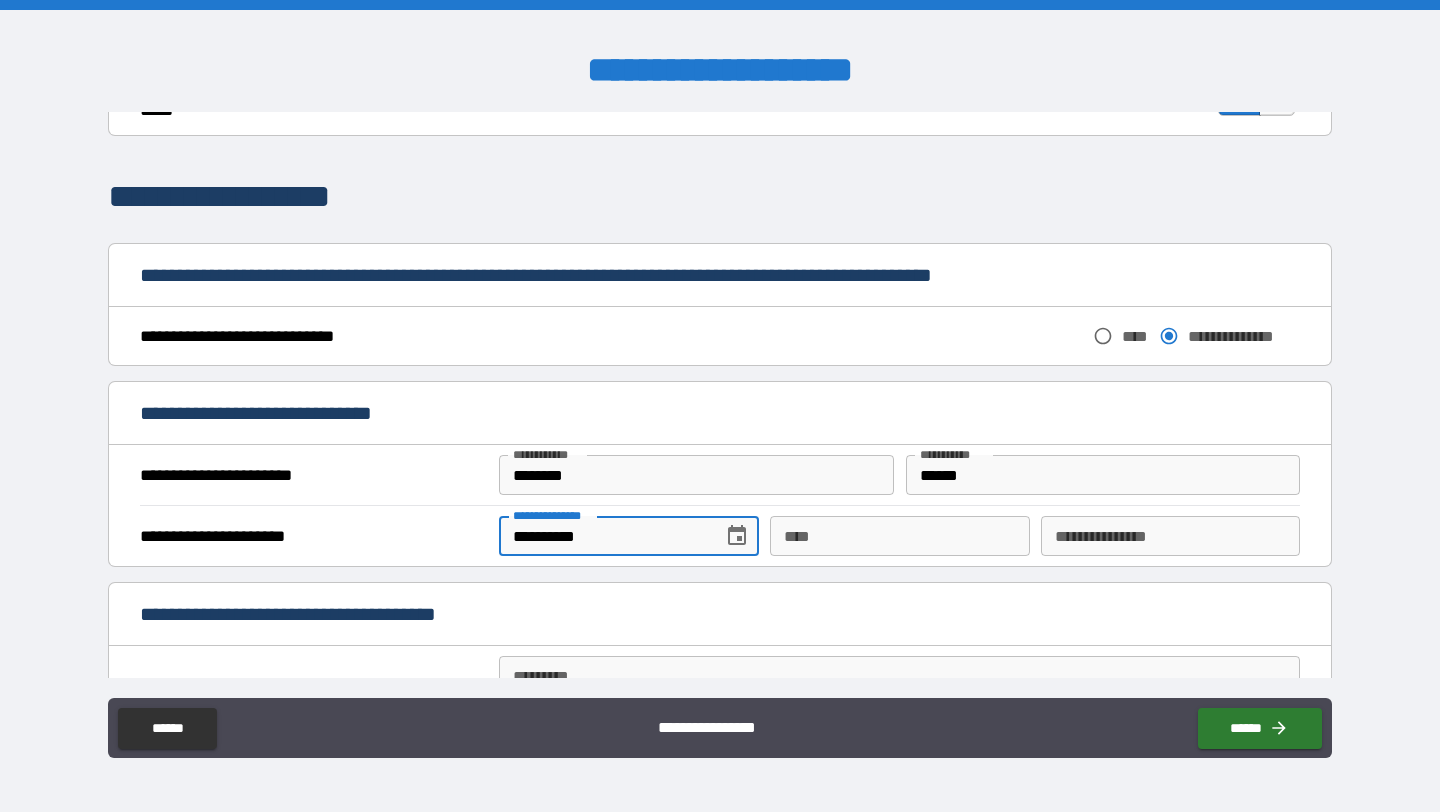 drag, startPoint x: 645, startPoint y: 538, endPoint x: 506, endPoint y: 537, distance: 139.0036 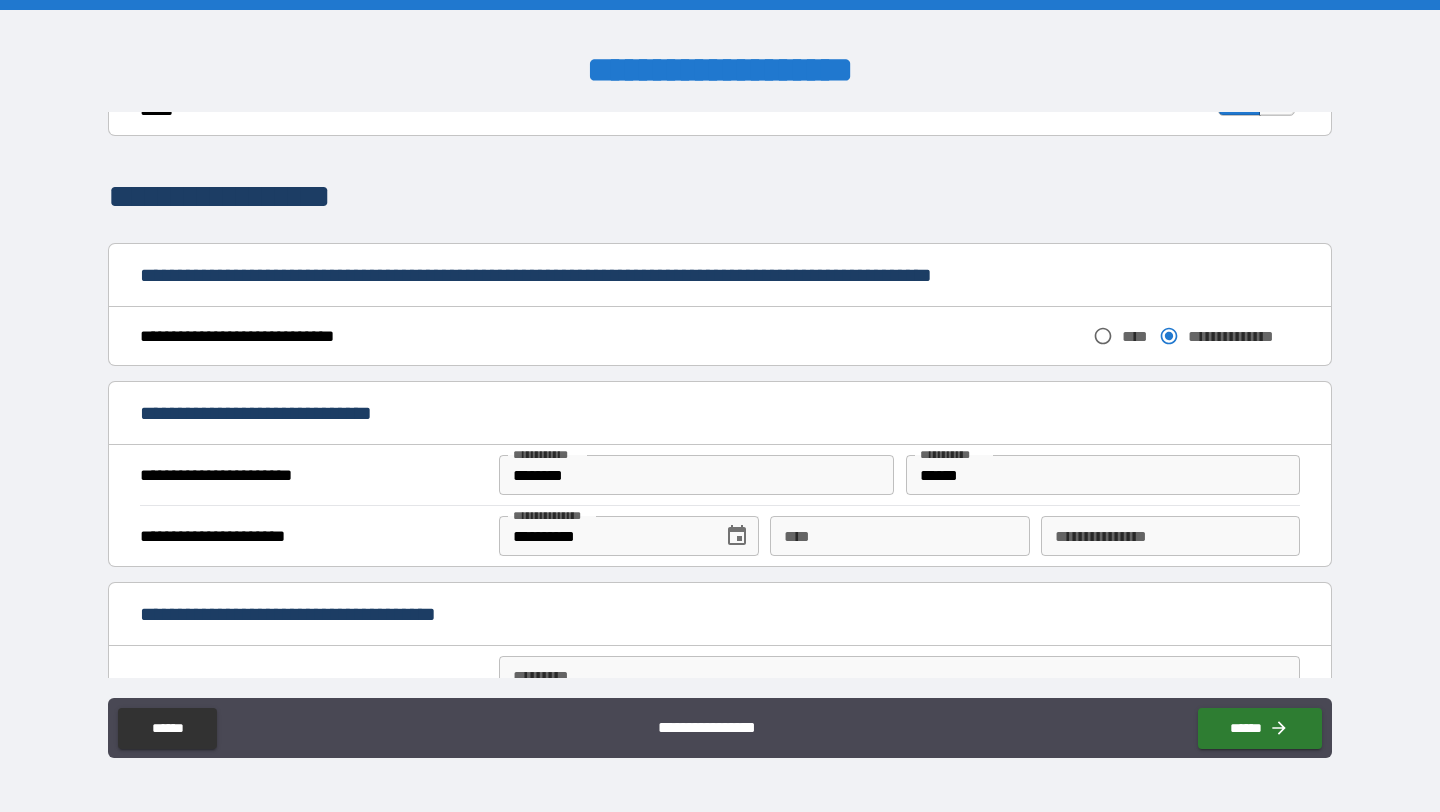 click on "**********" at bounding box center (720, 480) 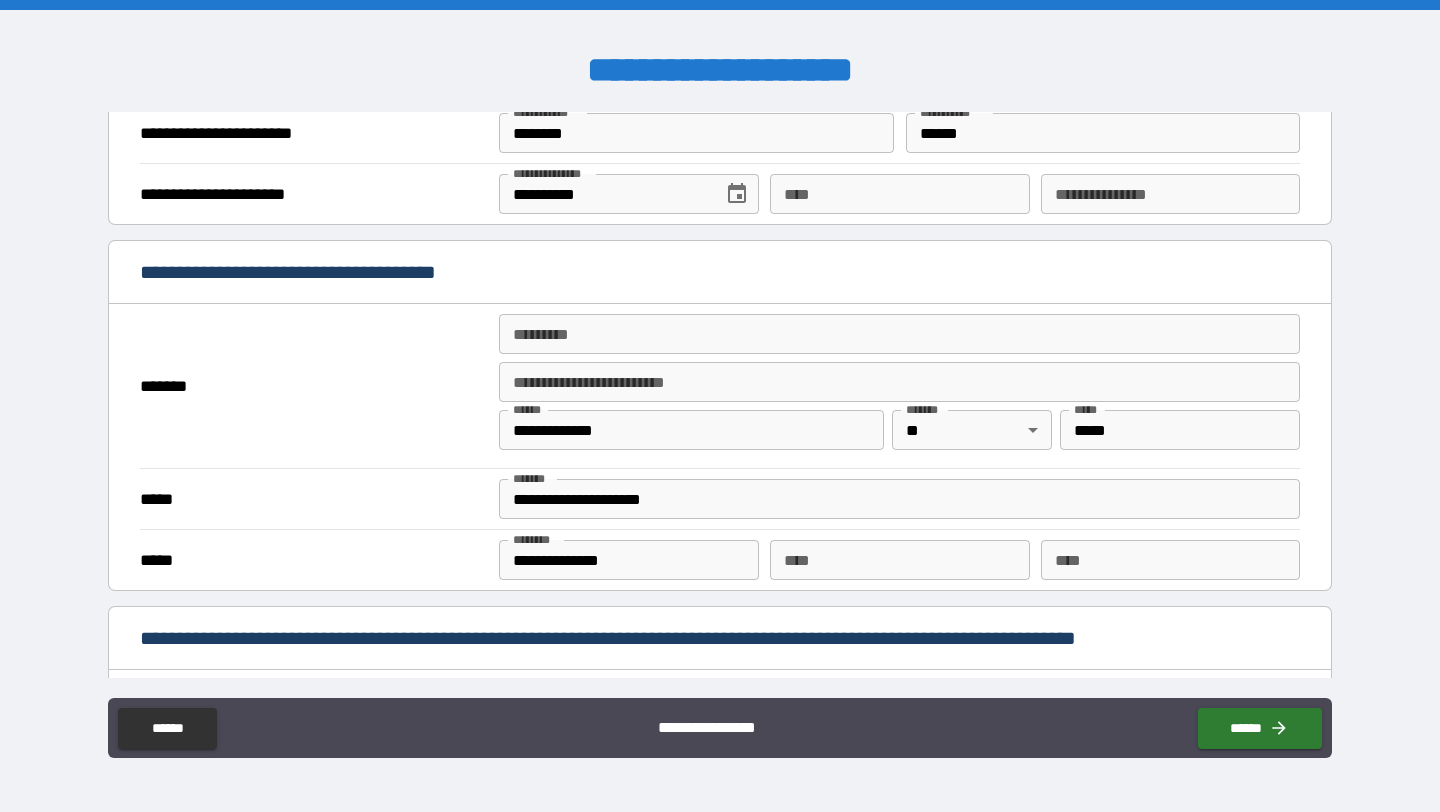 scroll, scrollTop: 1414, scrollLeft: 0, axis: vertical 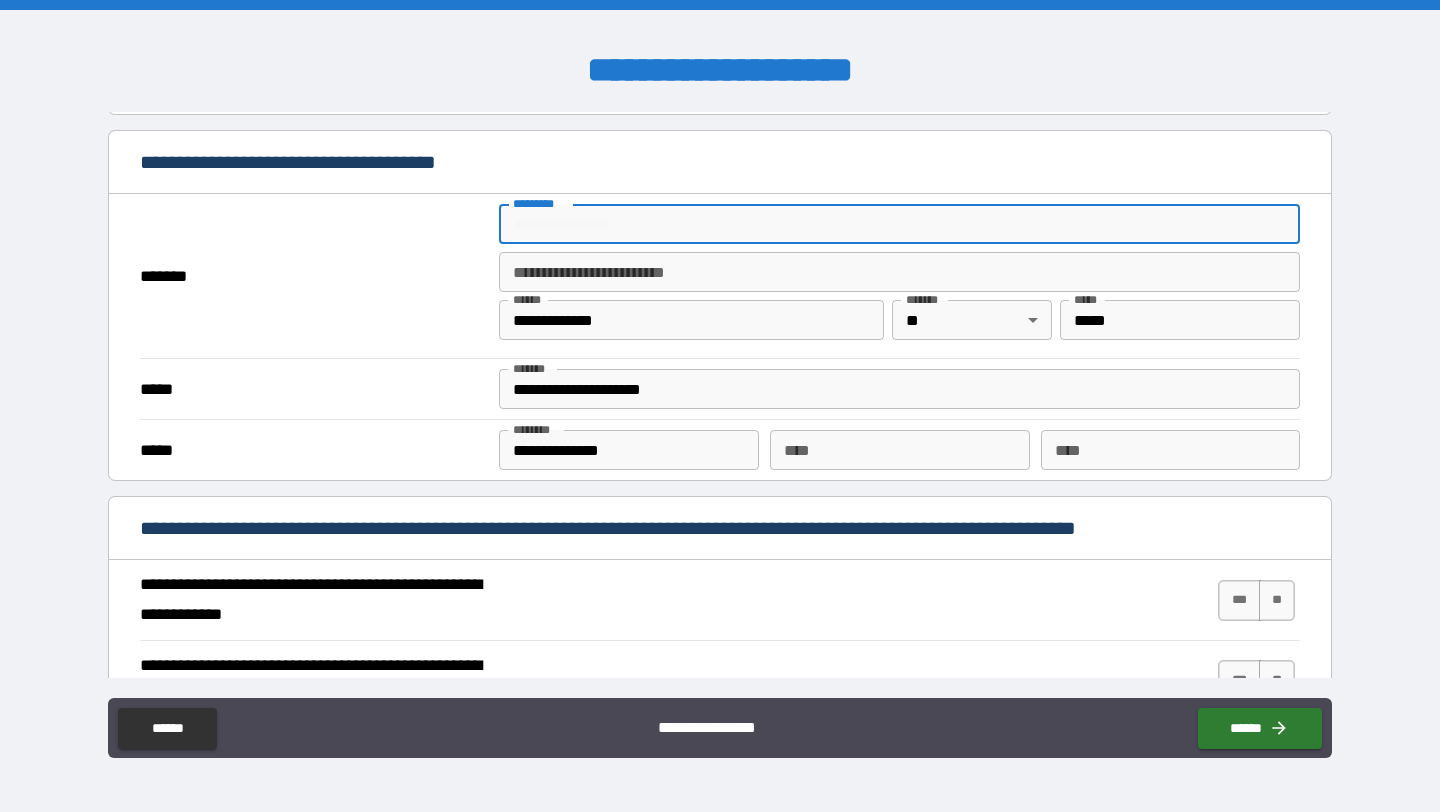 click on "*******   *" at bounding box center (899, 224) 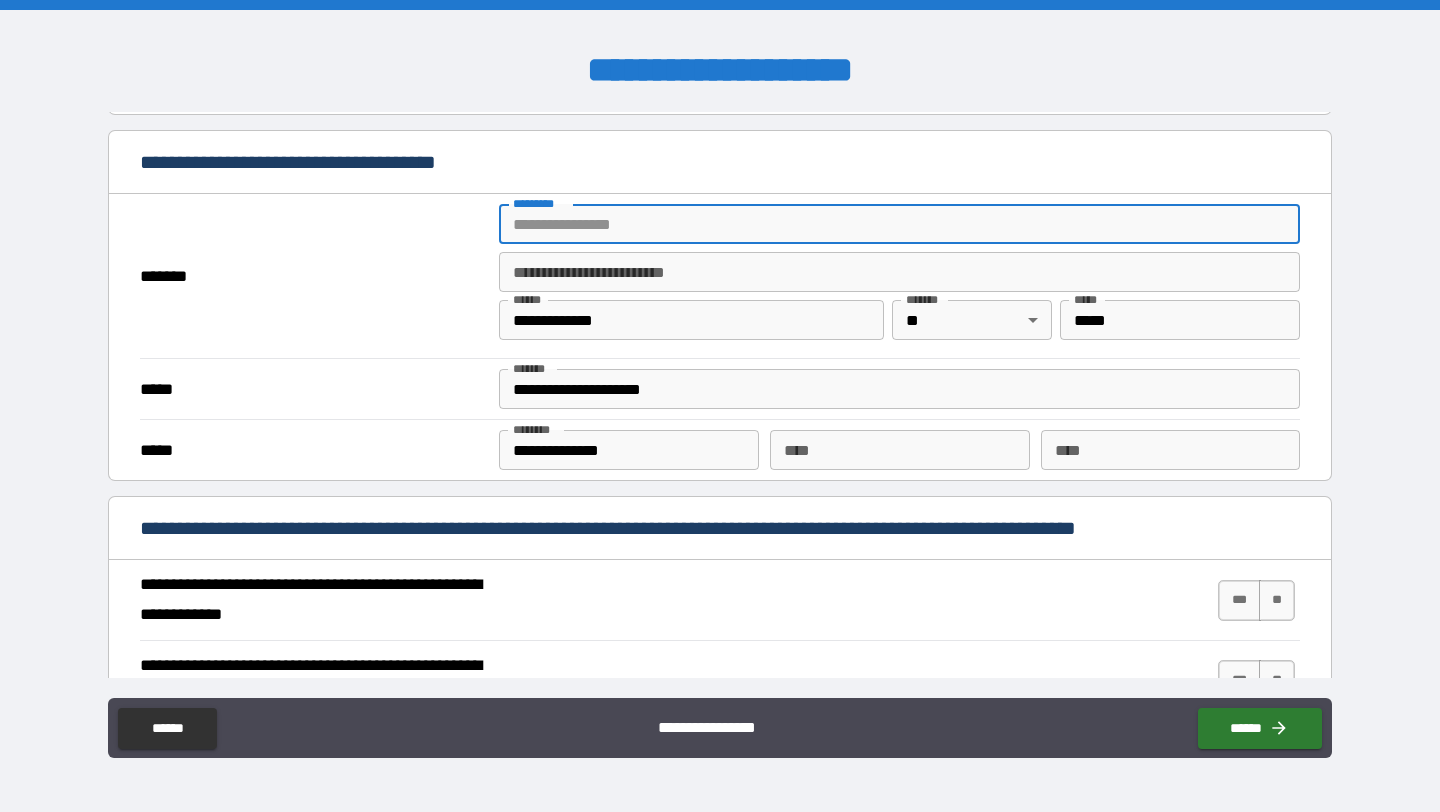 type on "**********" 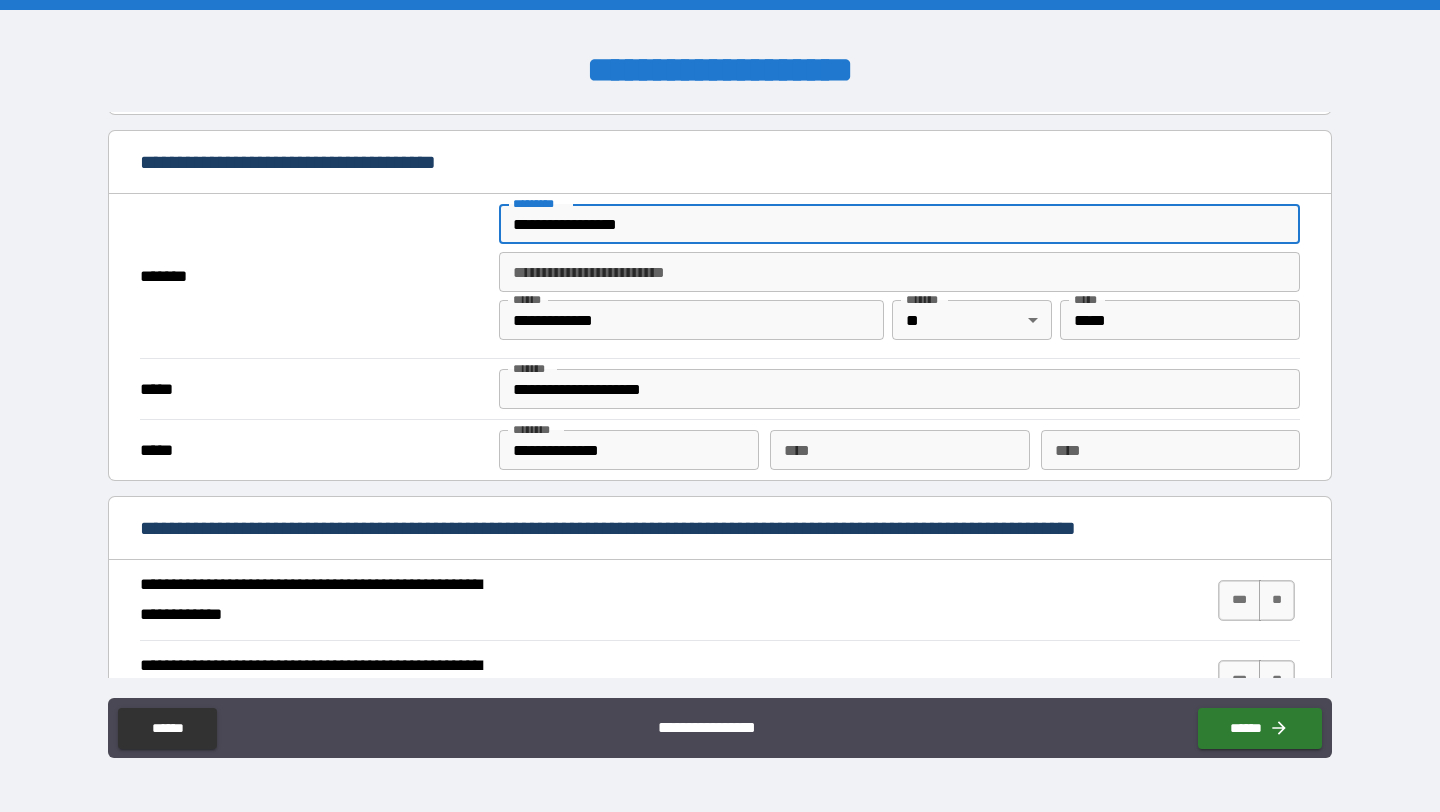 click on "**********" at bounding box center (691, 320) 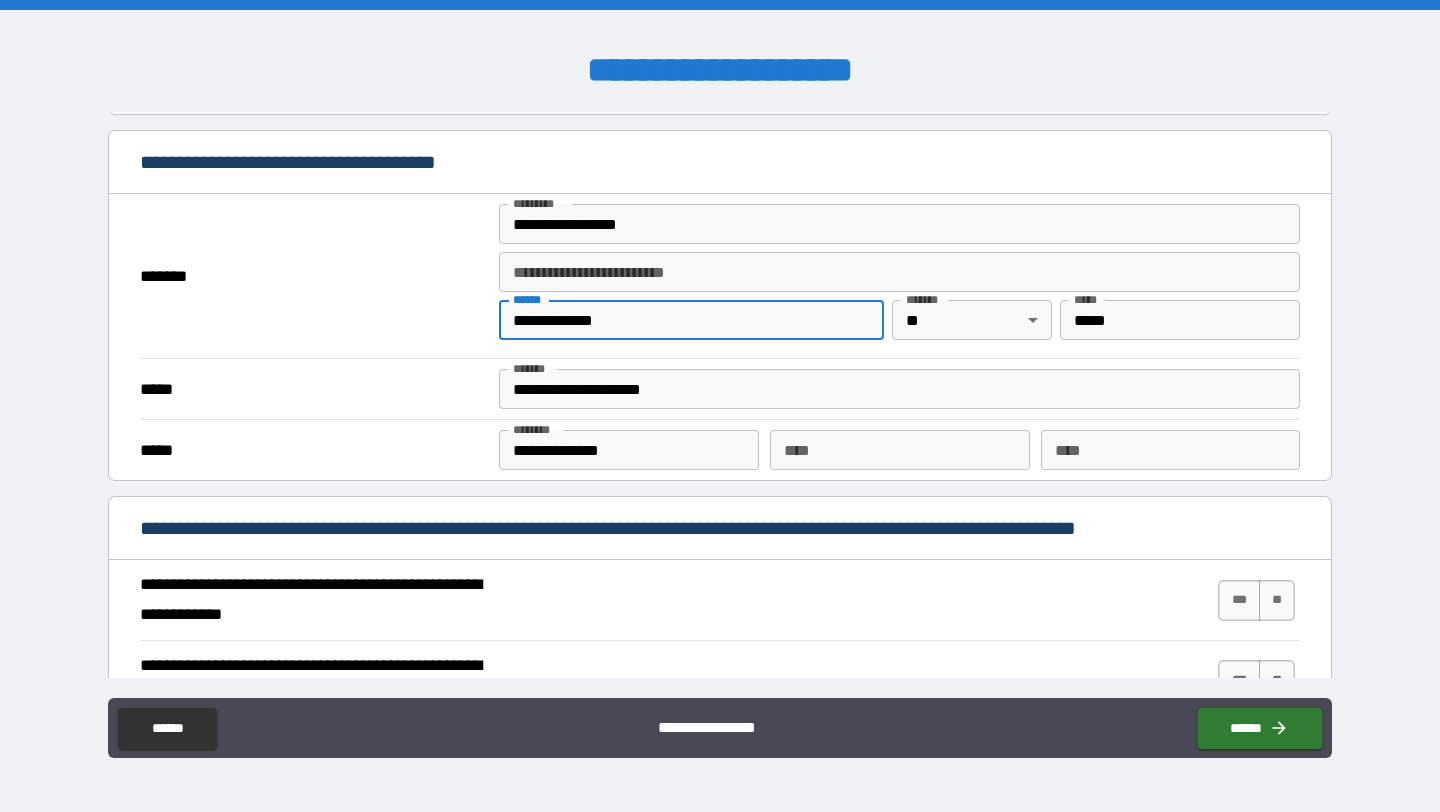 drag, startPoint x: 610, startPoint y: 321, endPoint x: 521, endPoint y: 321, distance: 89 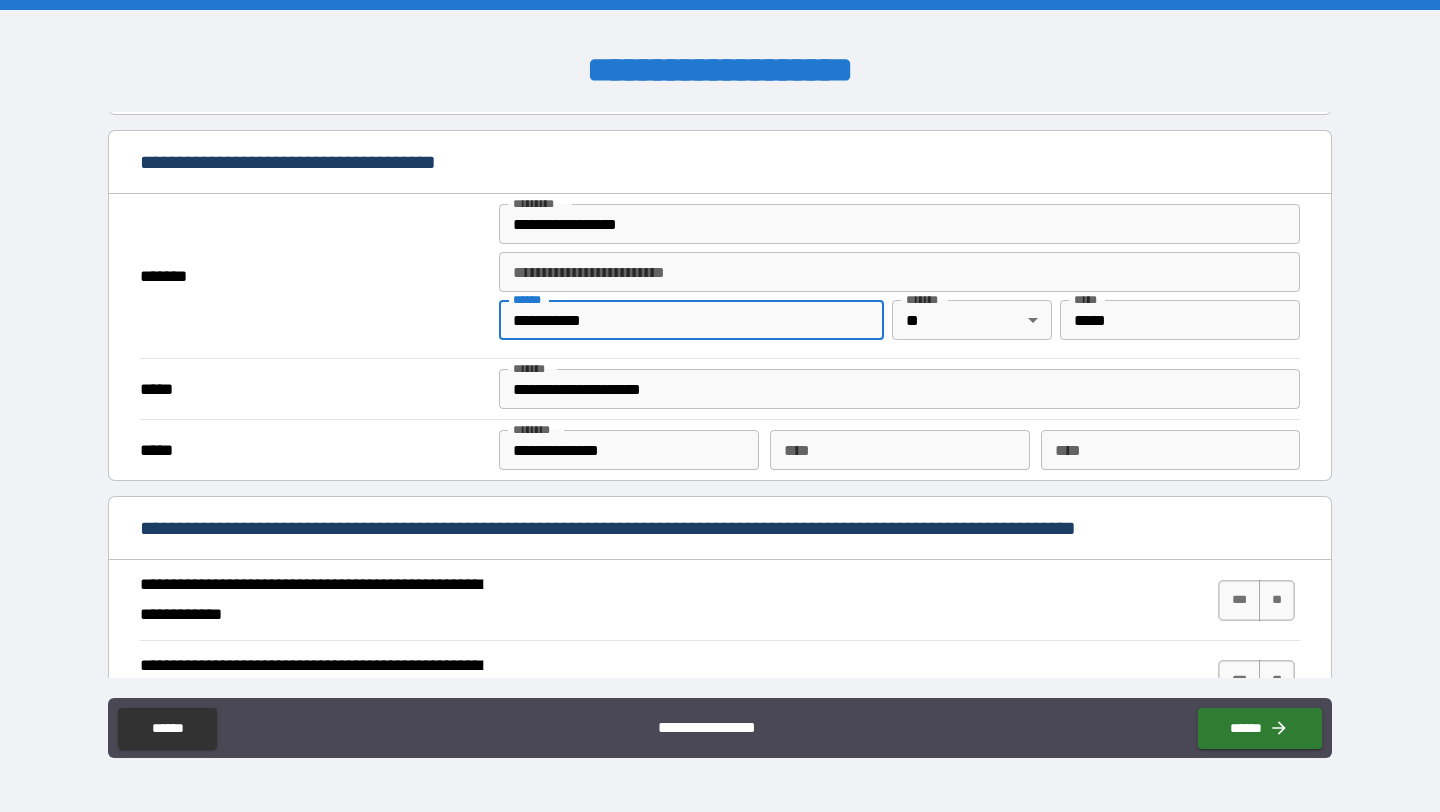 type on "**********" 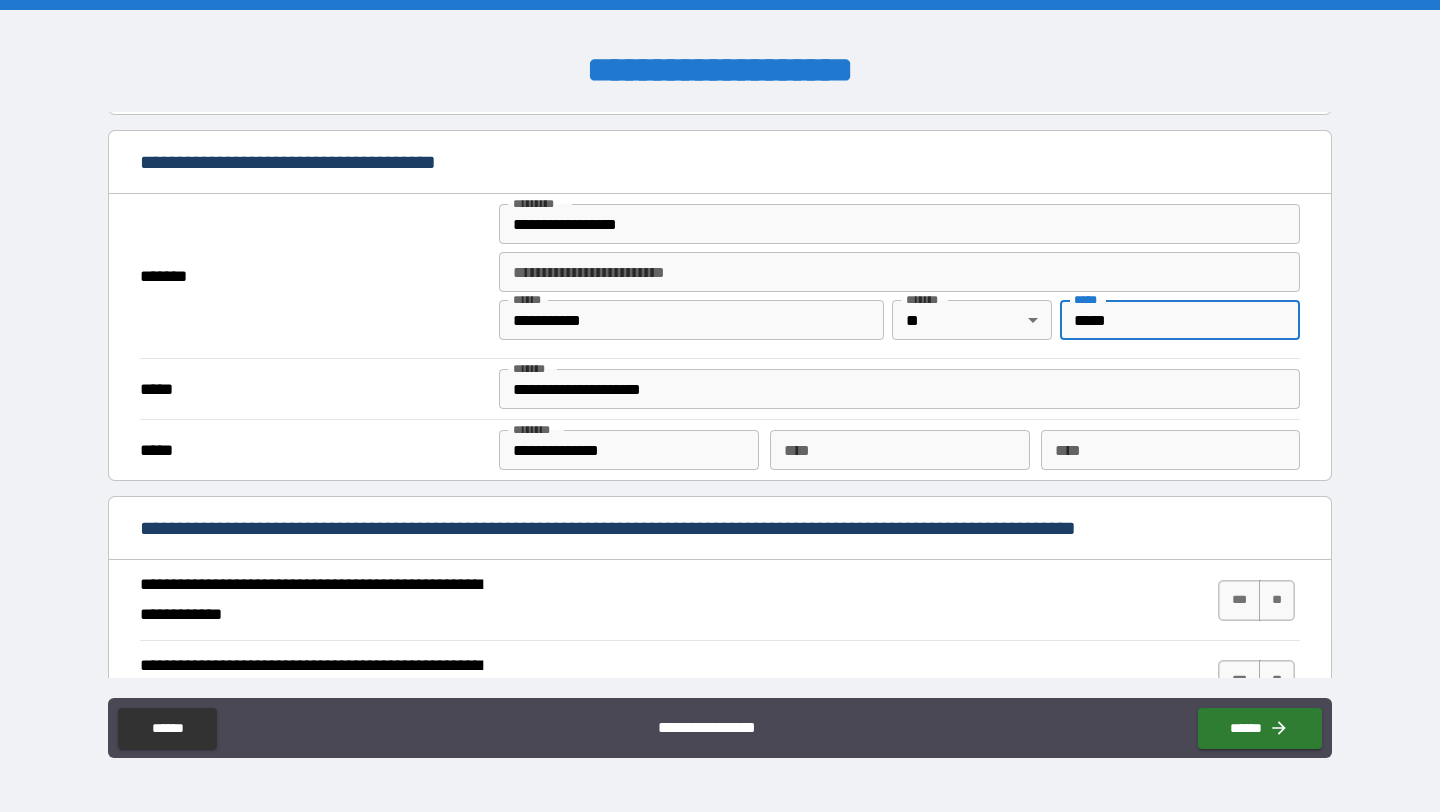drag, startPoint x: 1145, startPoint y: 329, endPoint x: 1082, endPoint y: 319, distance: 63.788715 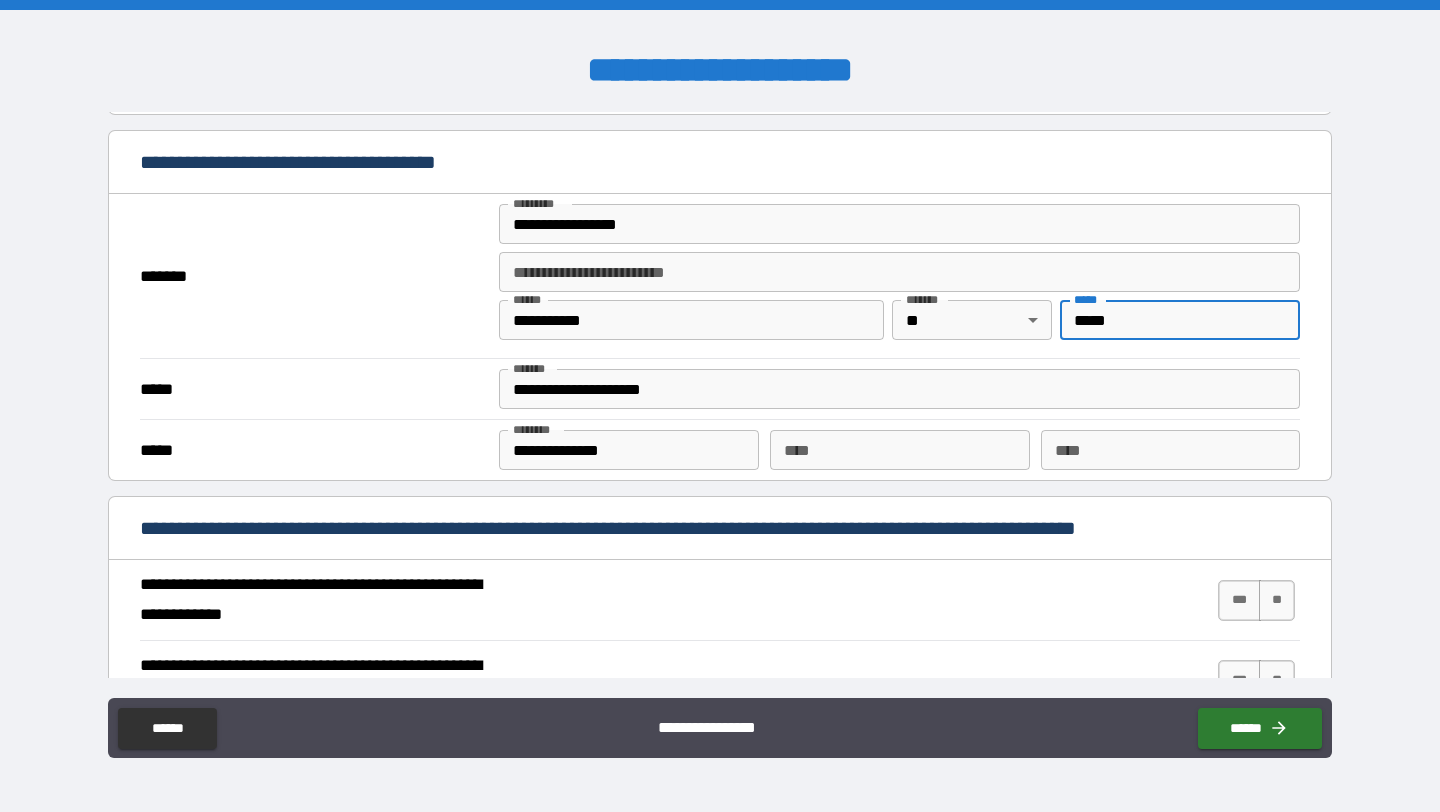 type on "*****" 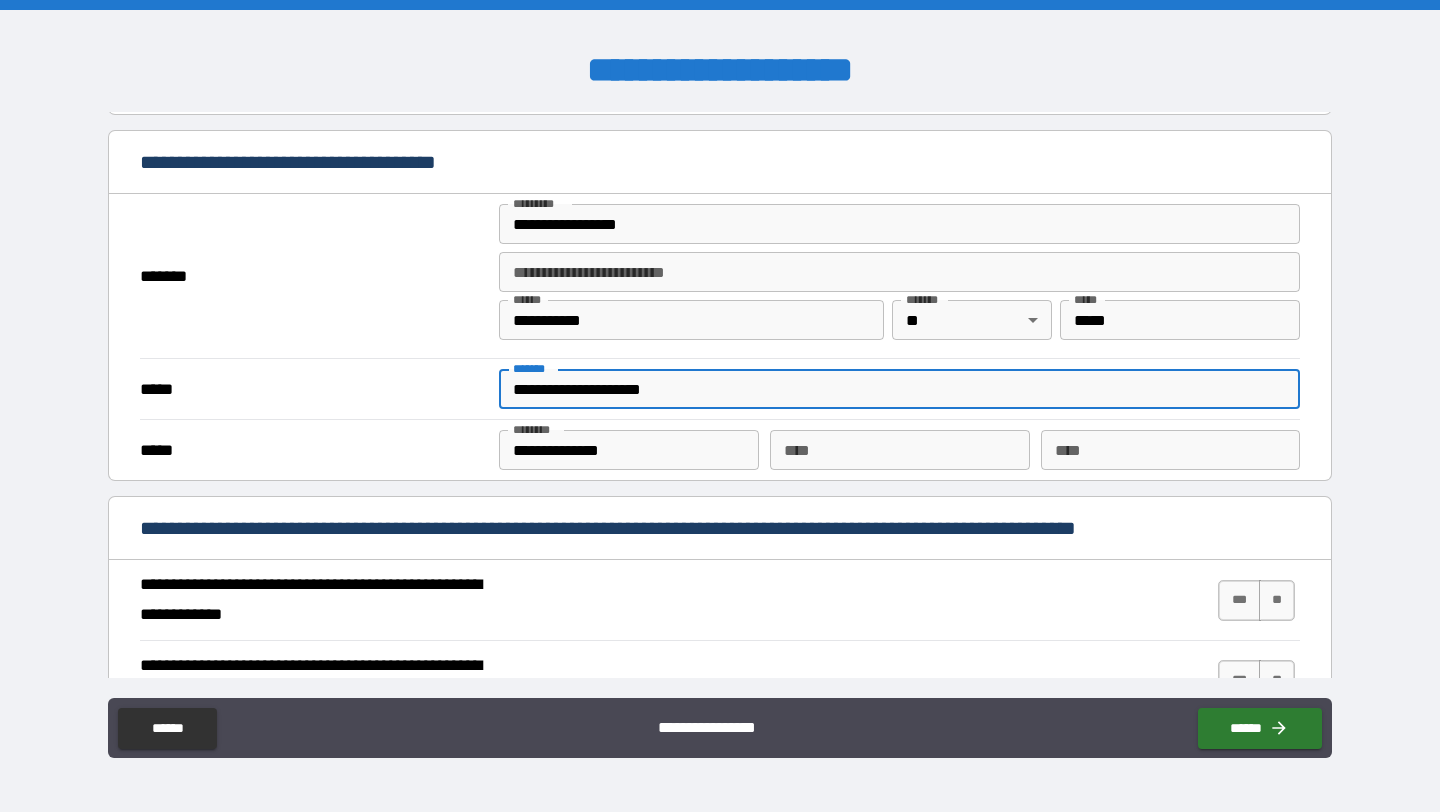 click on "**********" at bounding box center (899, 389) 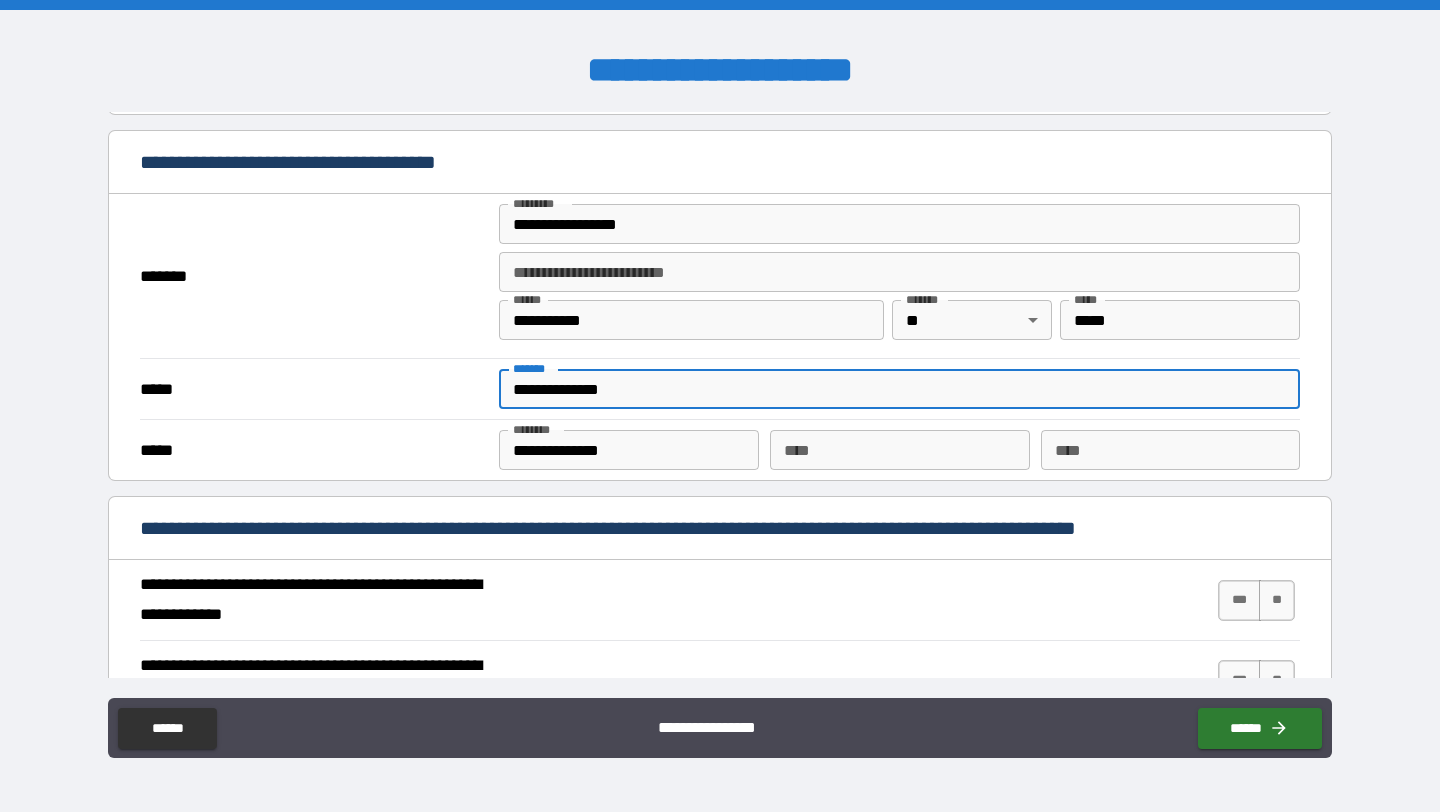 type on "**********" 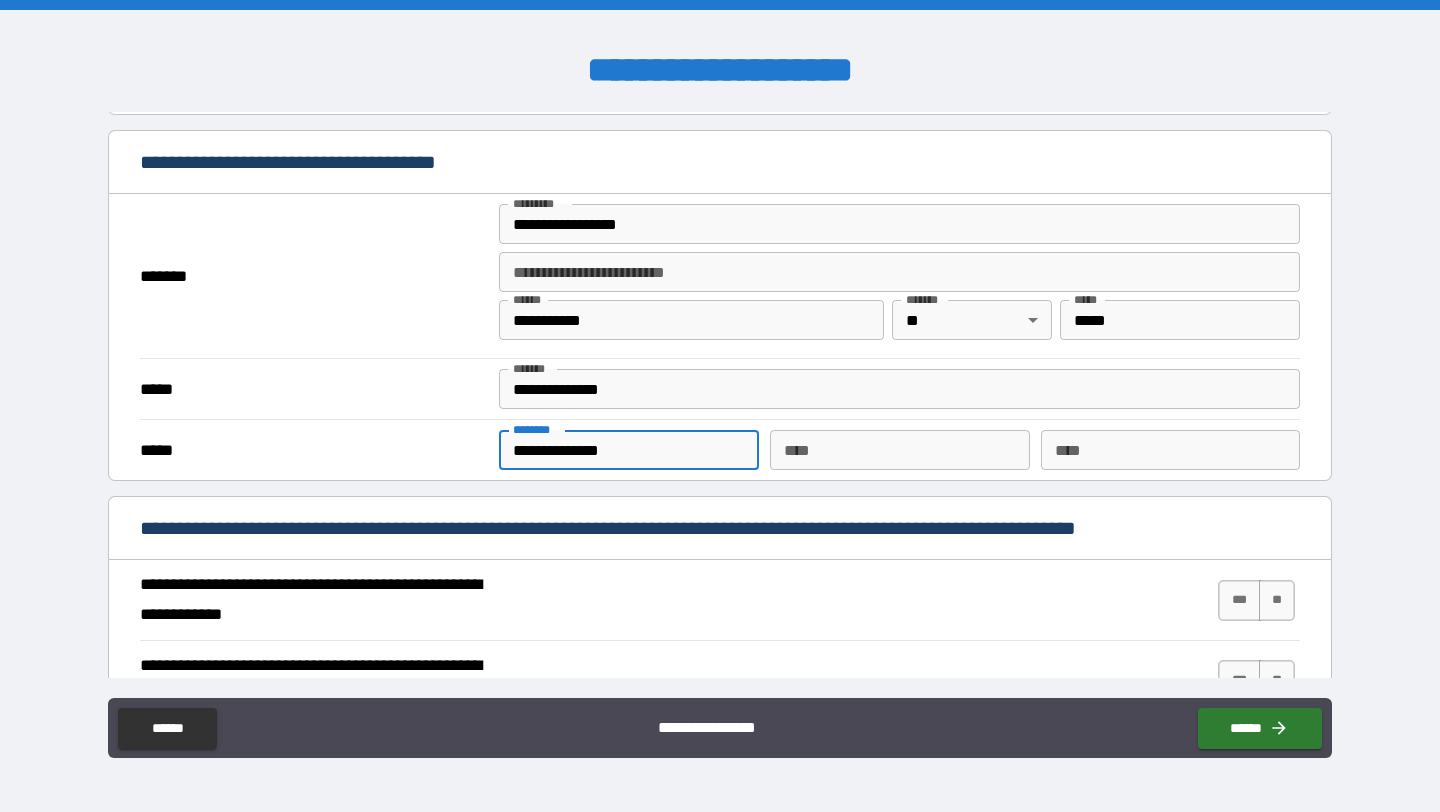 drag, startPoint x: 644, startPoint y: 447, endPoint x: 556, endPoint y: 444, distance: 88.051125 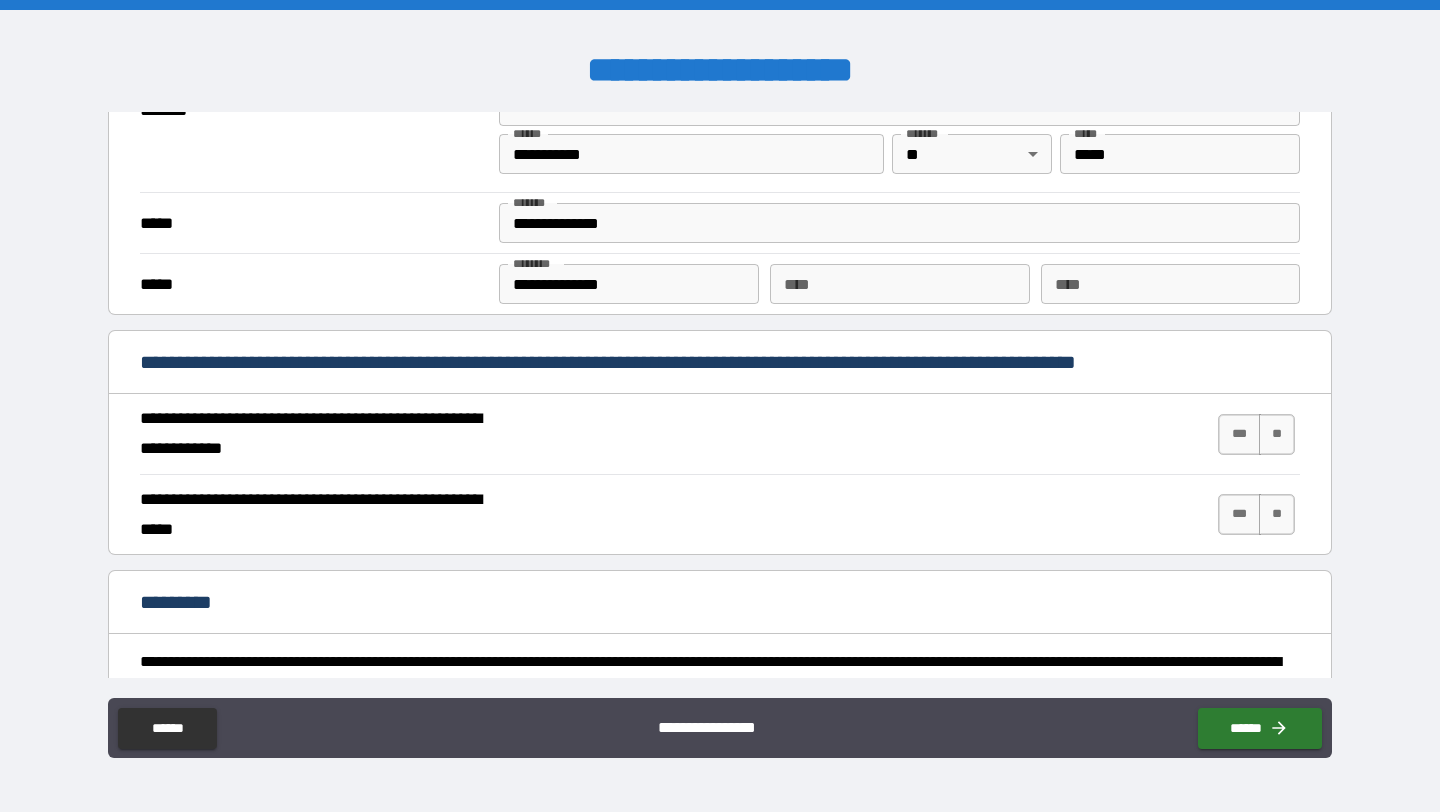 scroll, scrollTop: 1585, scrollLeft: 0, axis: vertical 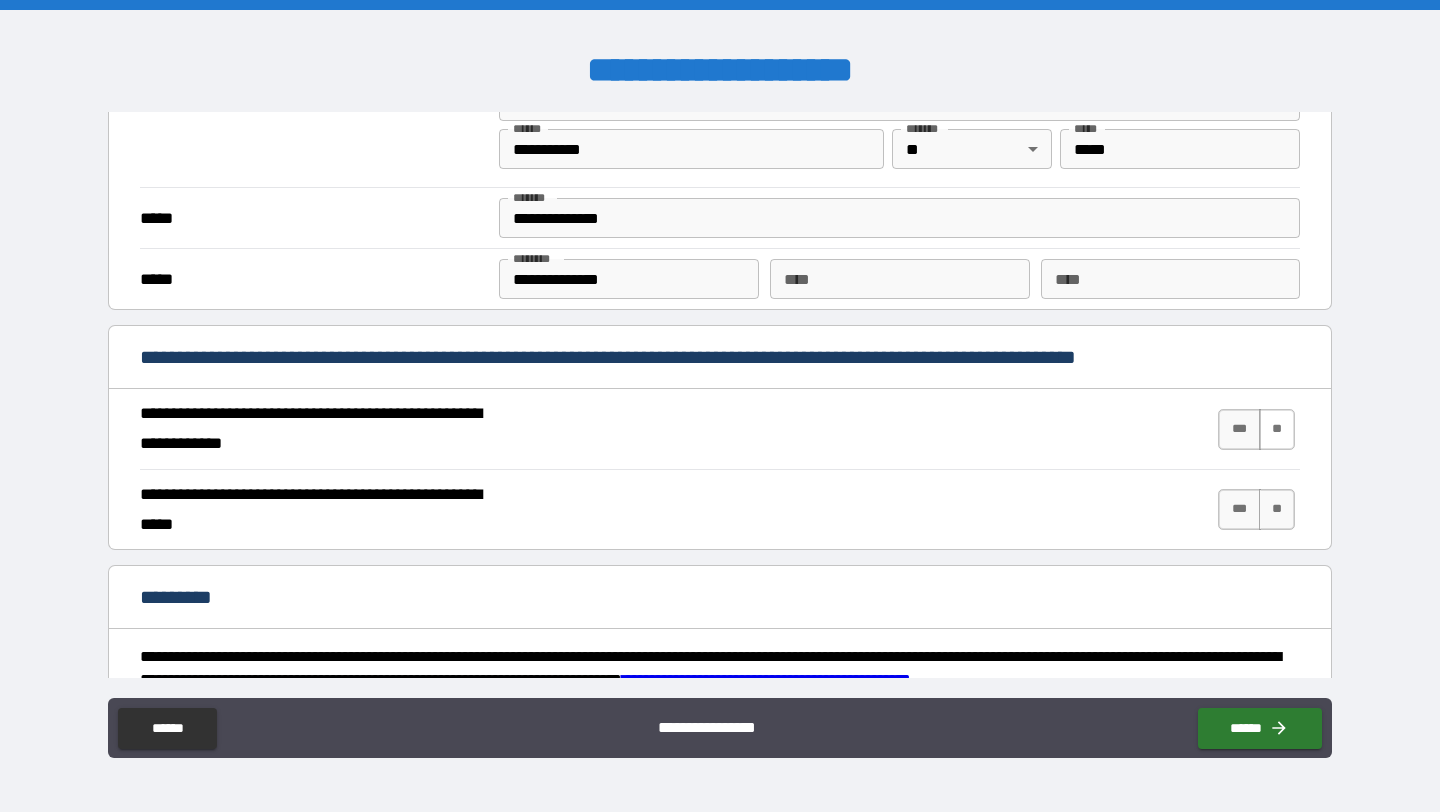 click on "**" at bounding box center (1277, 429) 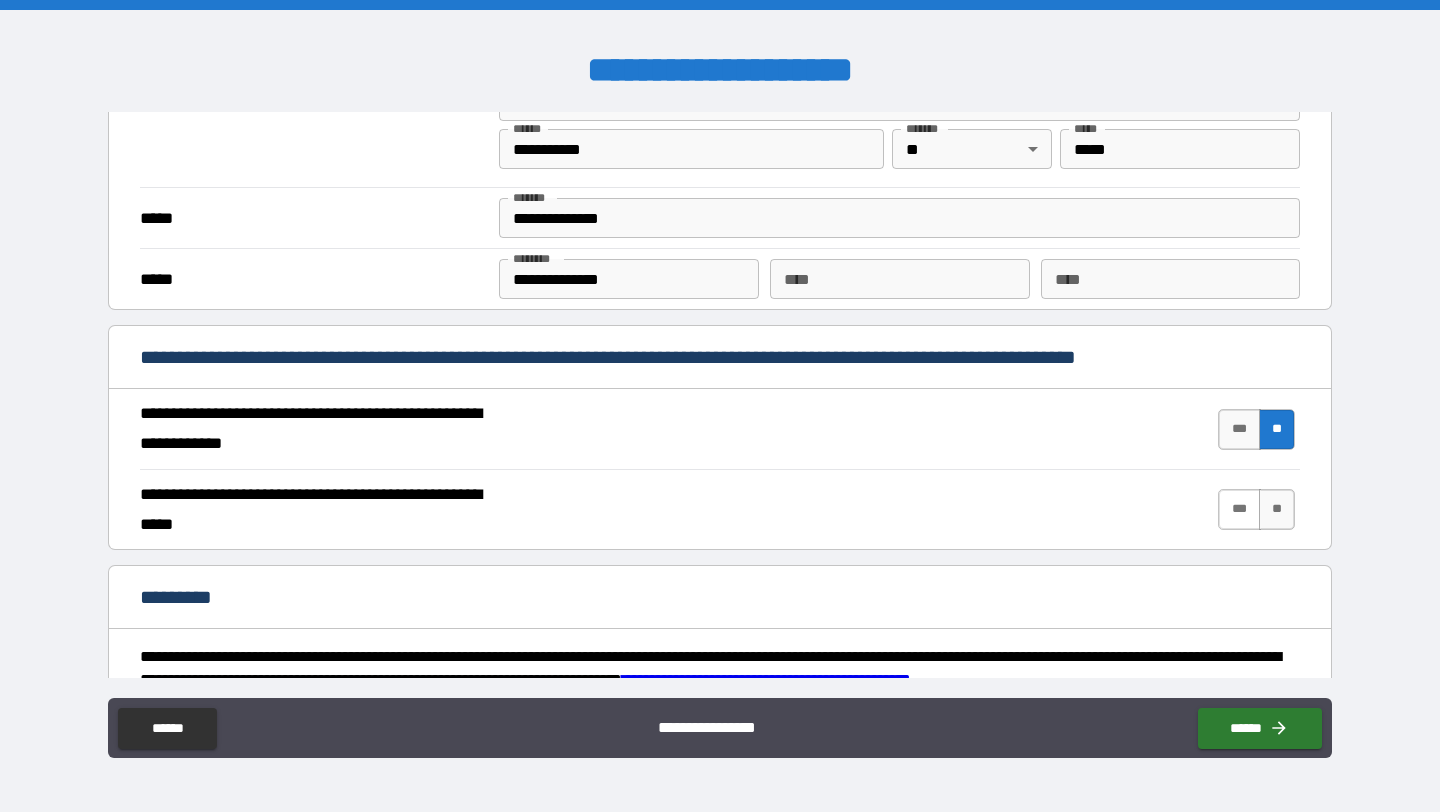 click on "***" at bounding box center (1239, 509) 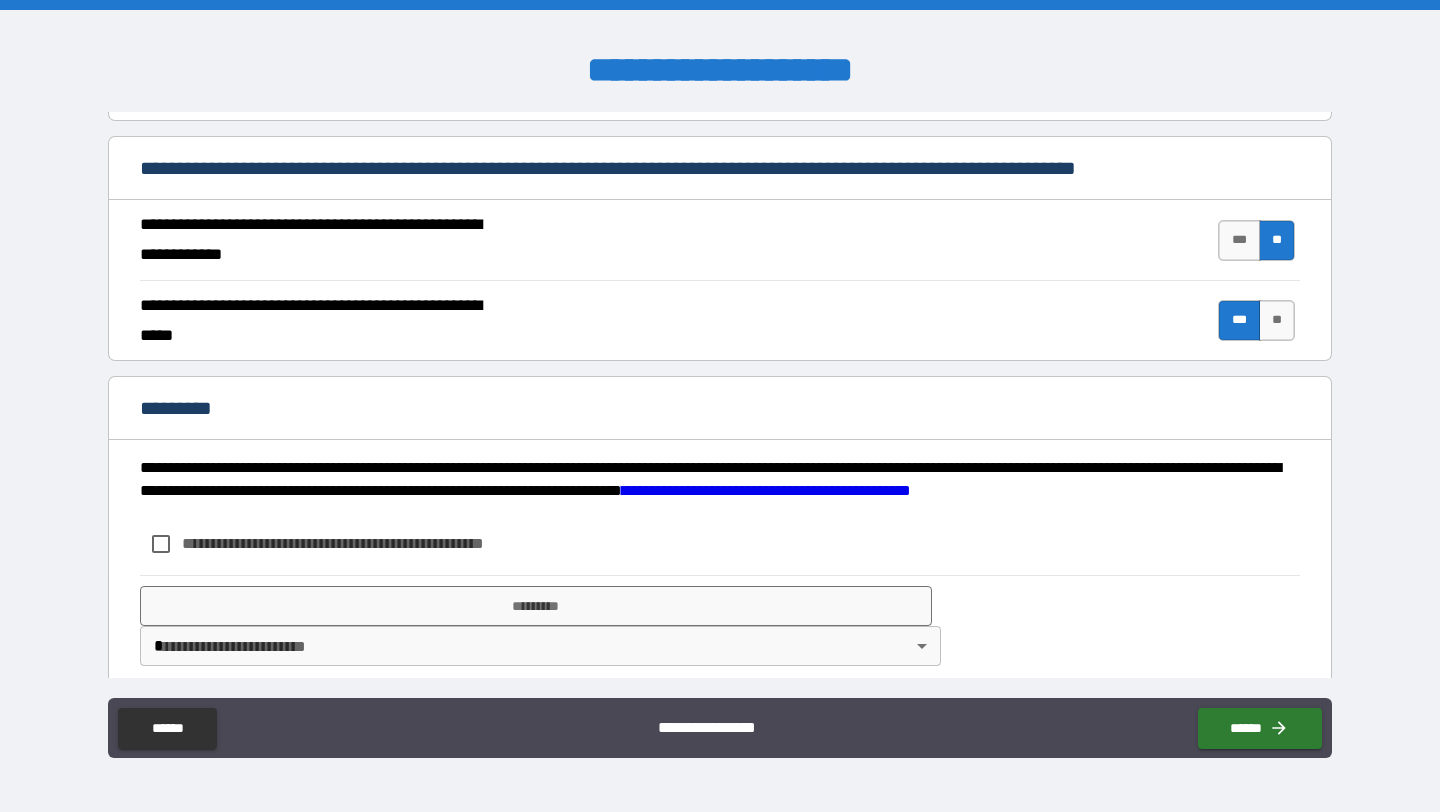 scroll, scrollTop: 1793, scrollLeft: 0, axis: vertical 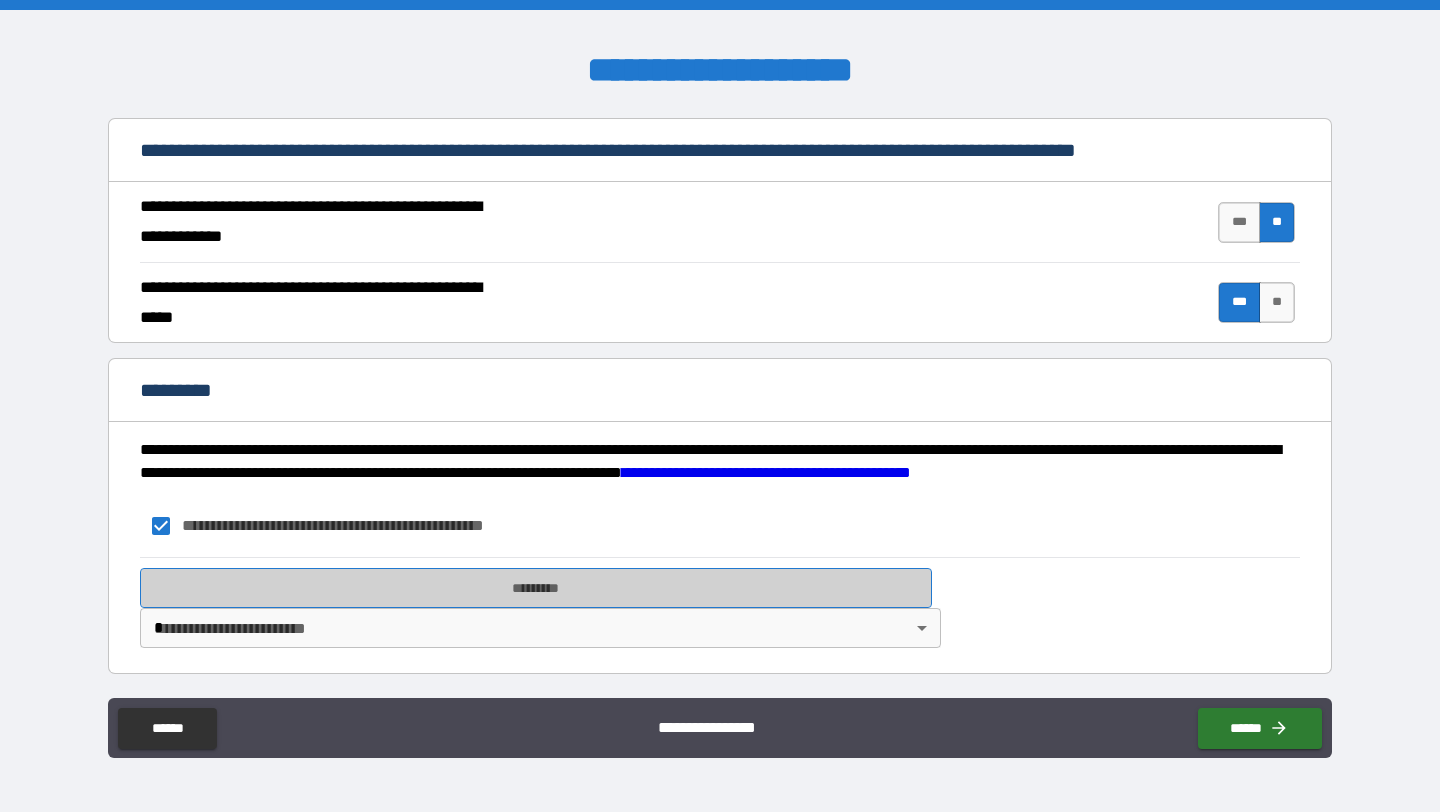 click on "*********" at bounding box center [536, 588] 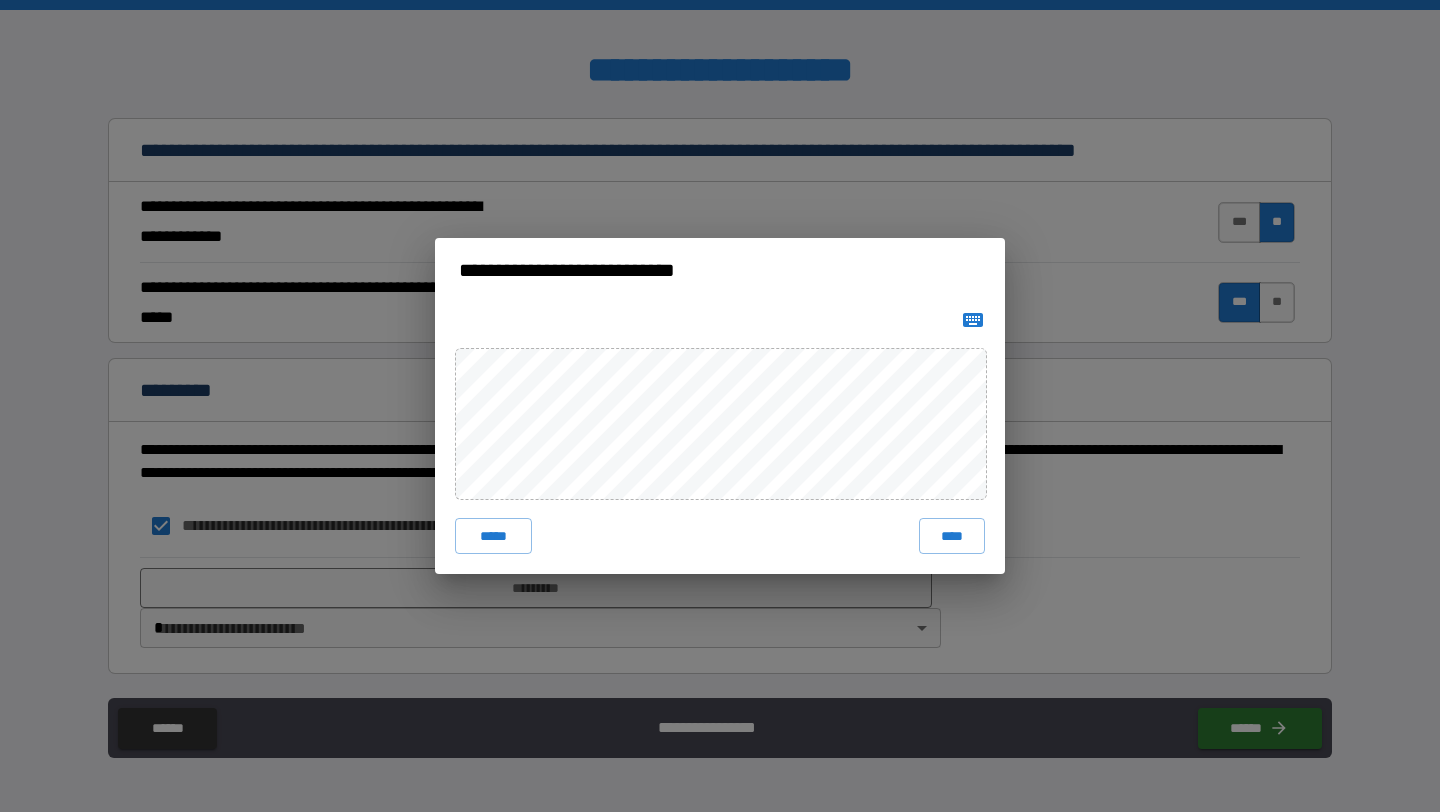 click at bounding box center [973, 320] 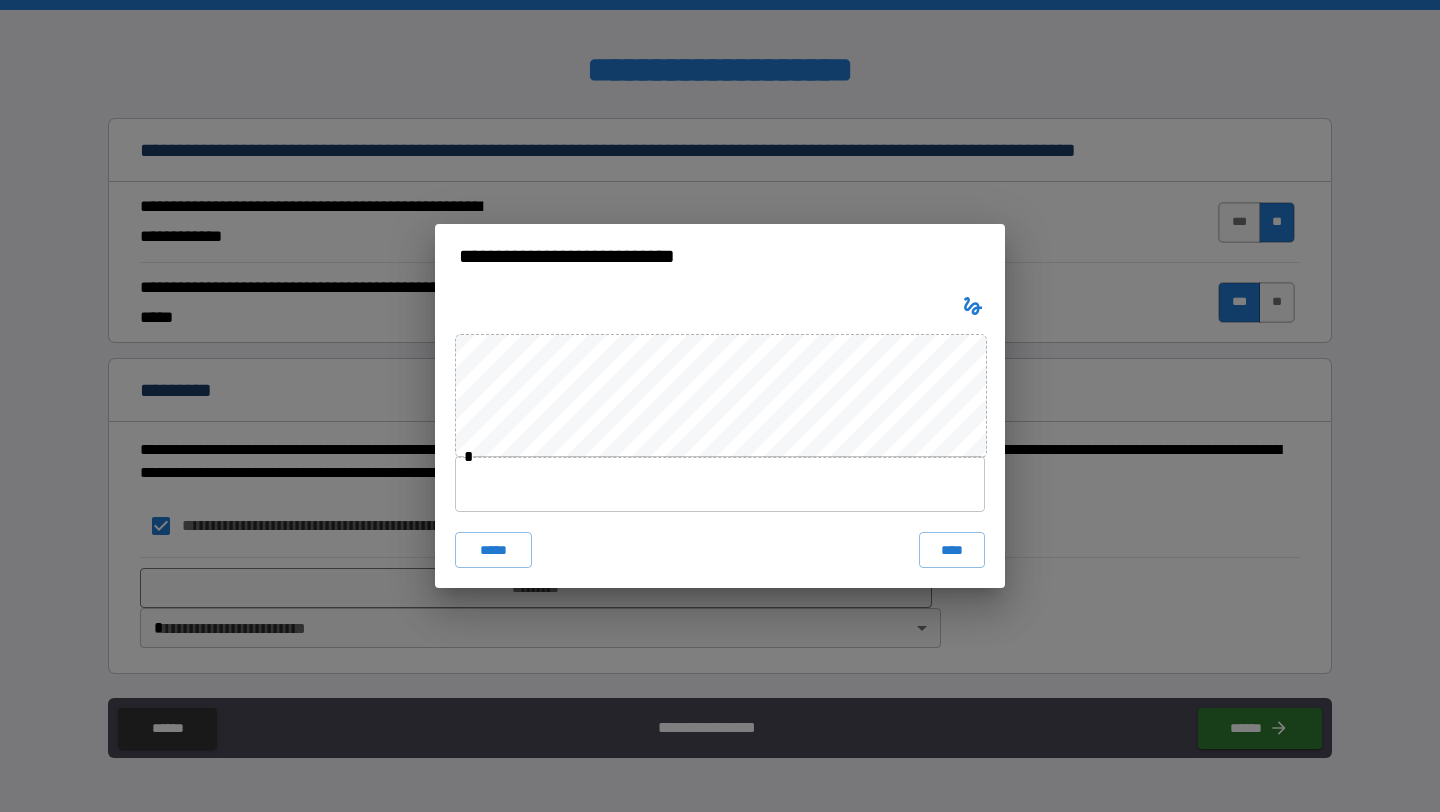 click at bounding box center (720, 484) 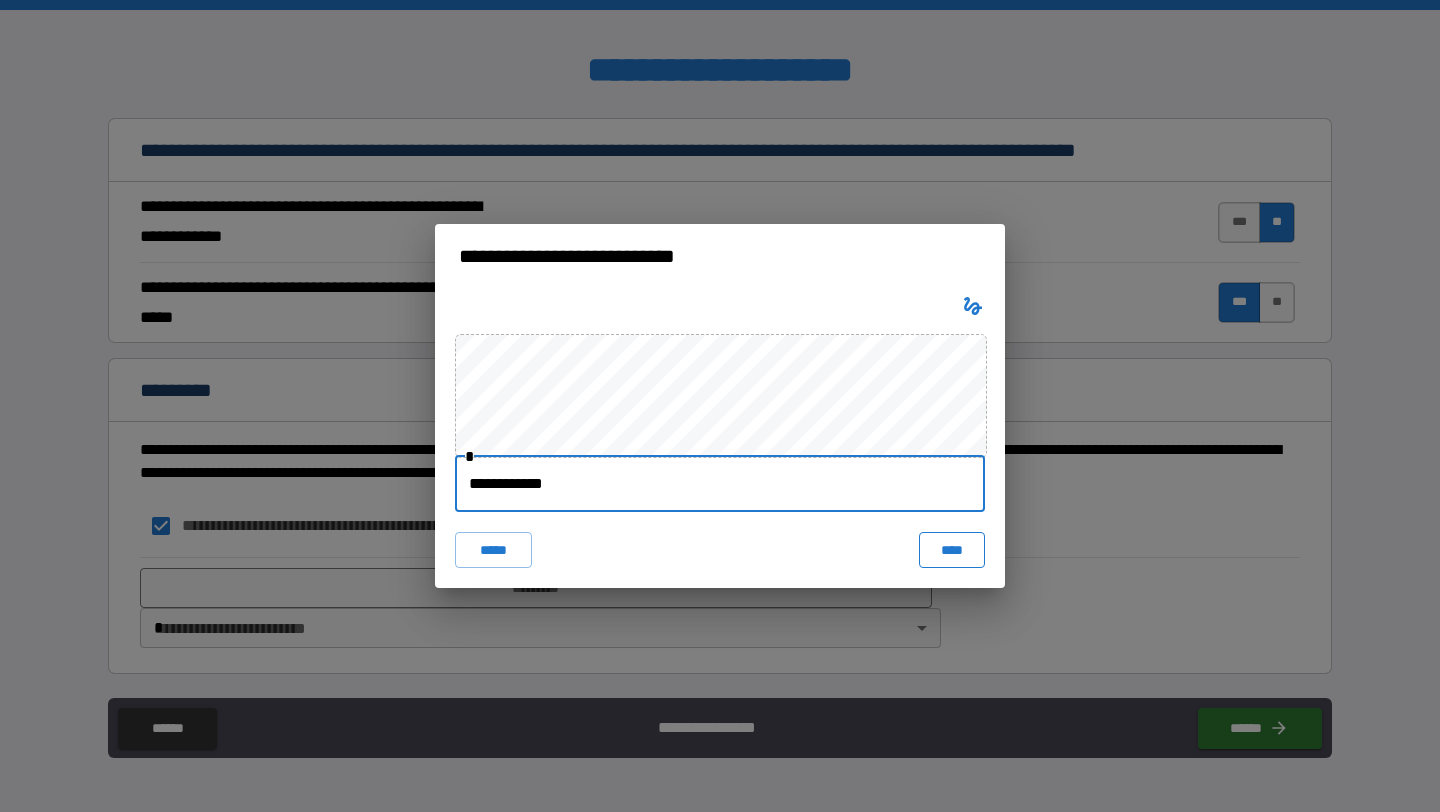type on "**********" 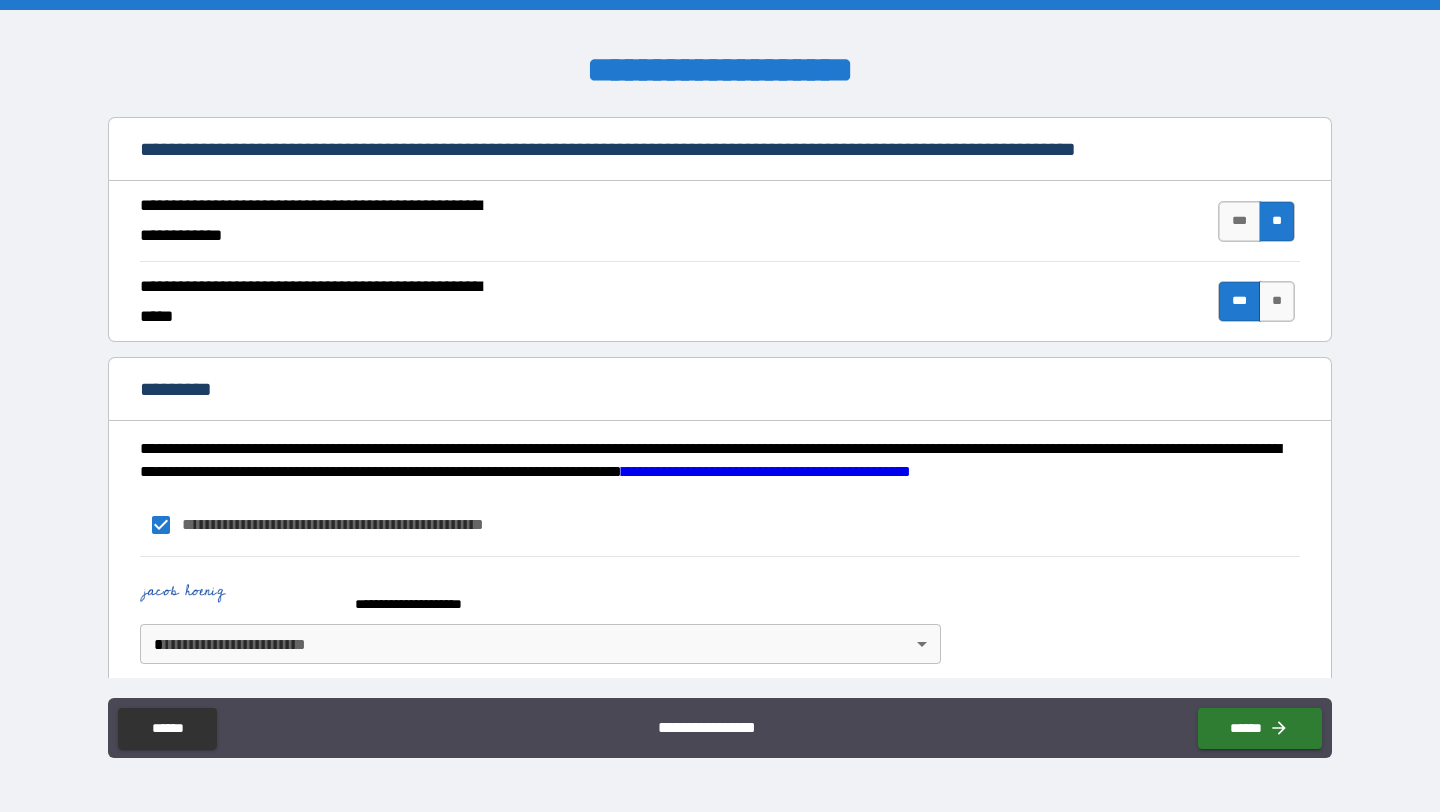 click on "**********" at bounding box center (720, 406) 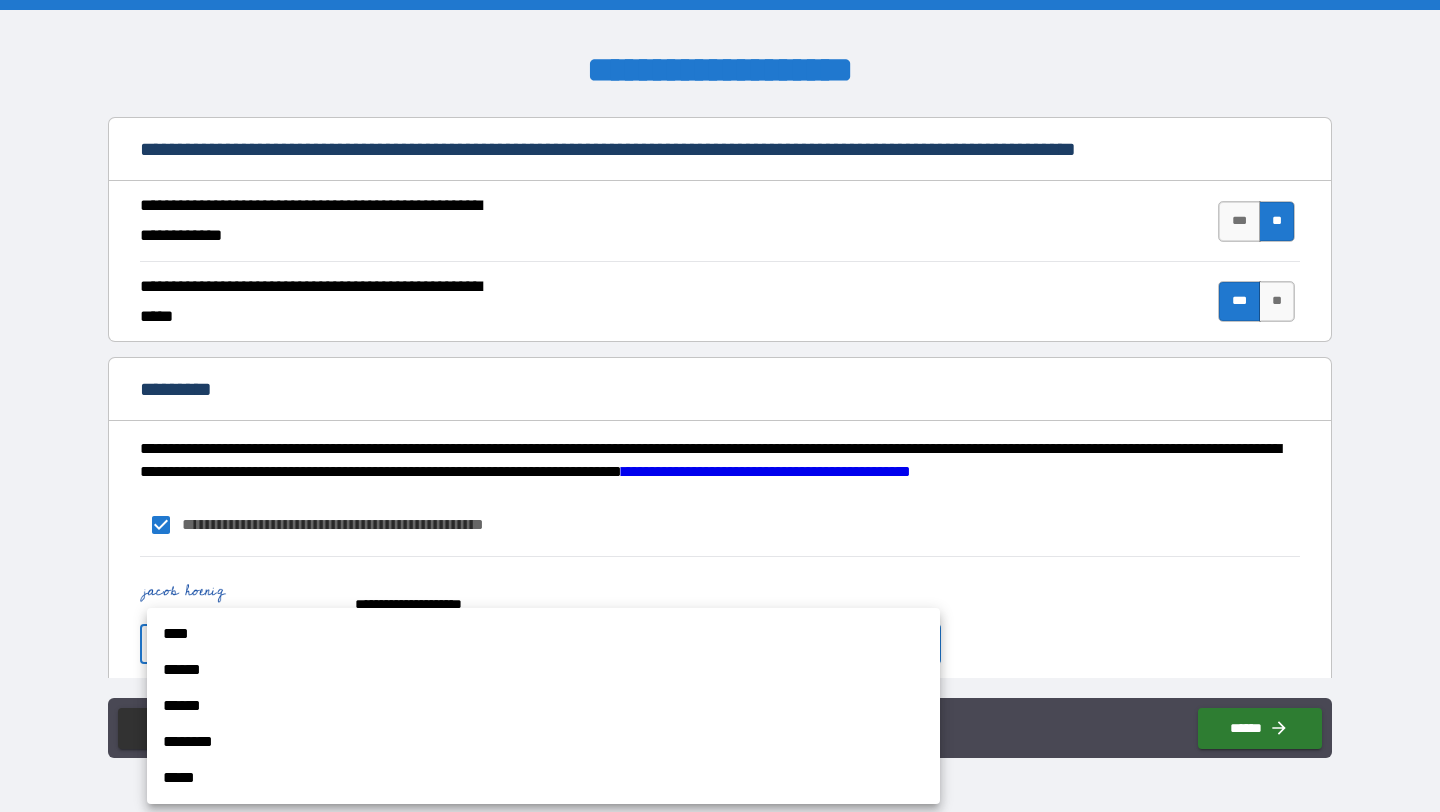 click on "****" at bounding box center [543, 634] 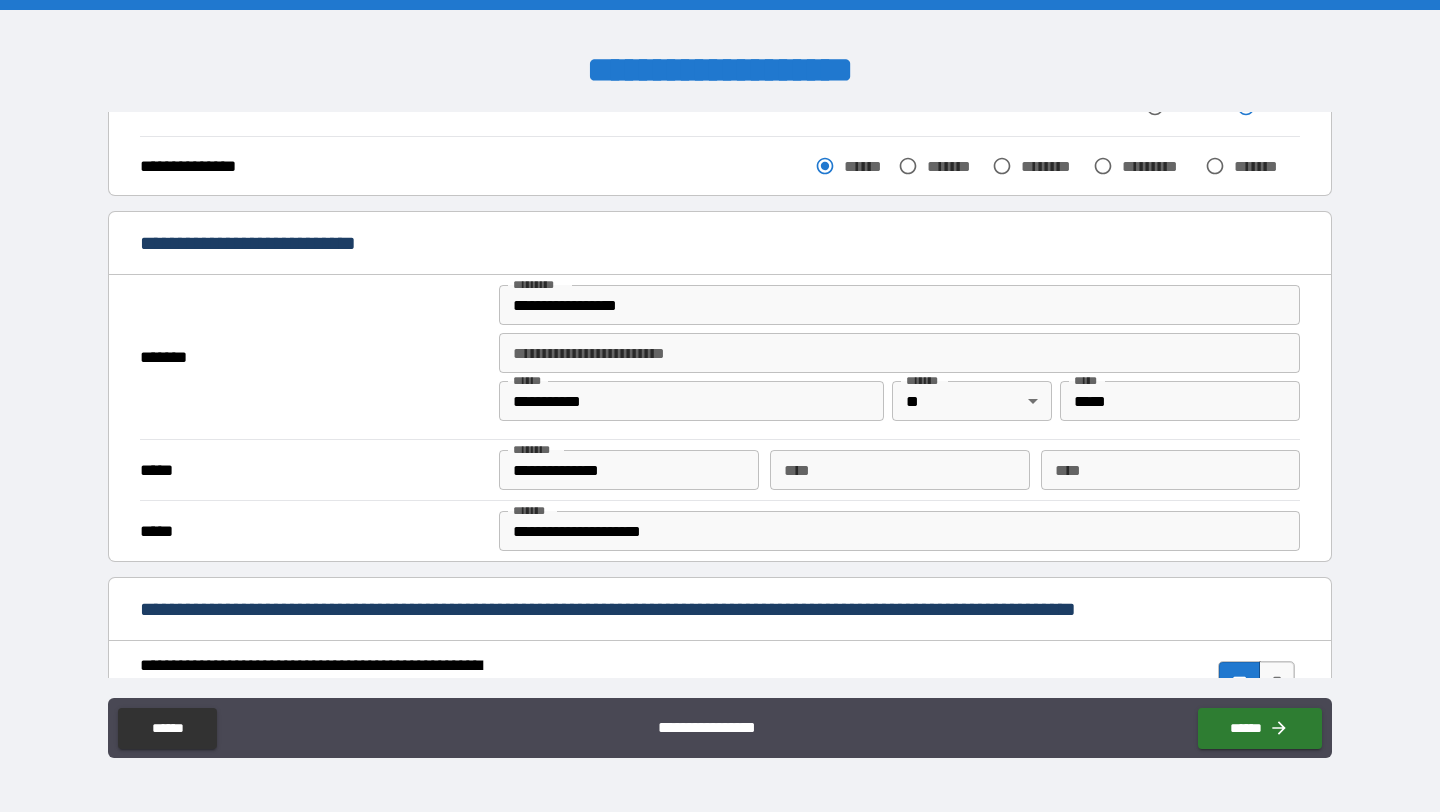 scroll, scrollTop: 326, scrollLeft: 0, axis: vertical 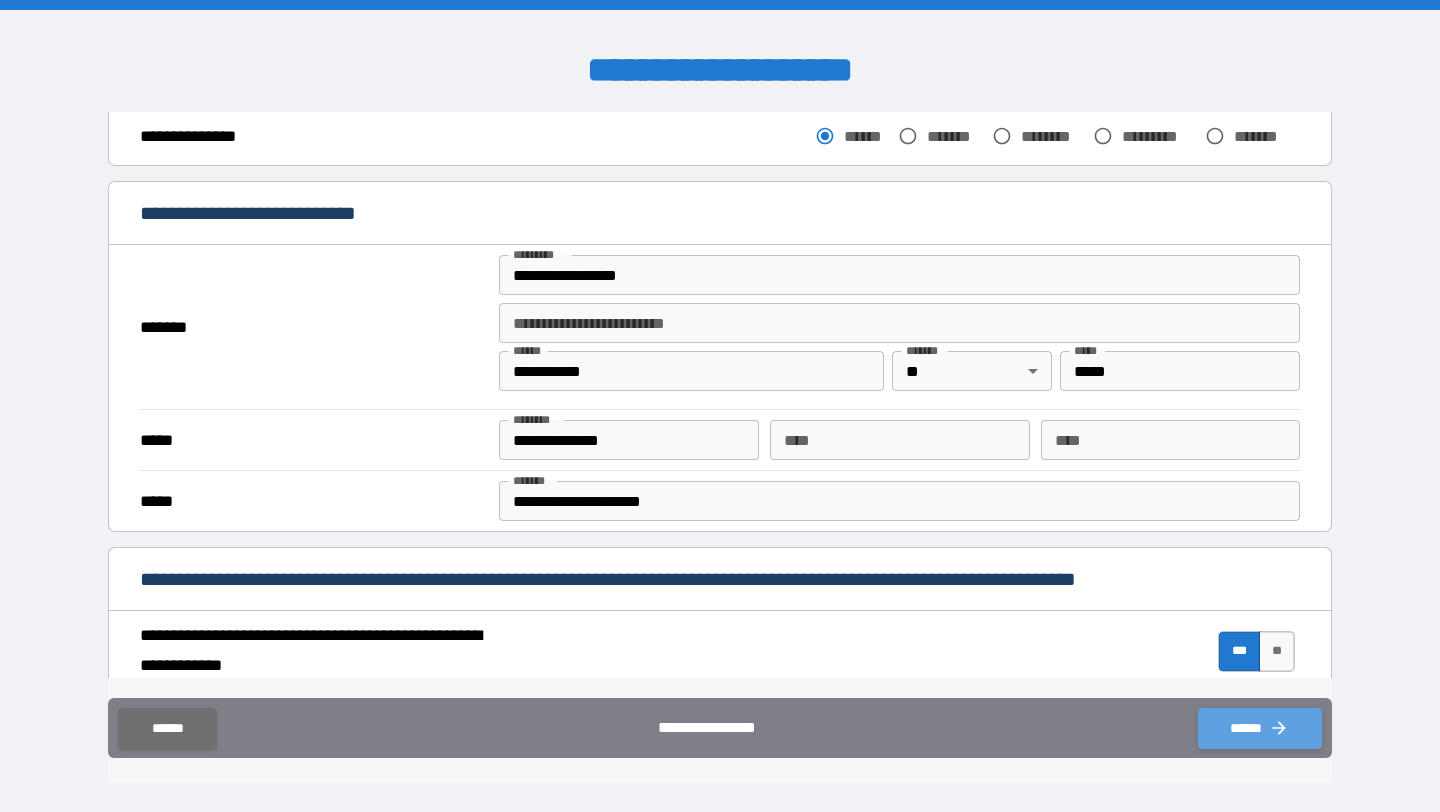 click on "******" at bounding box center [1260, 728] 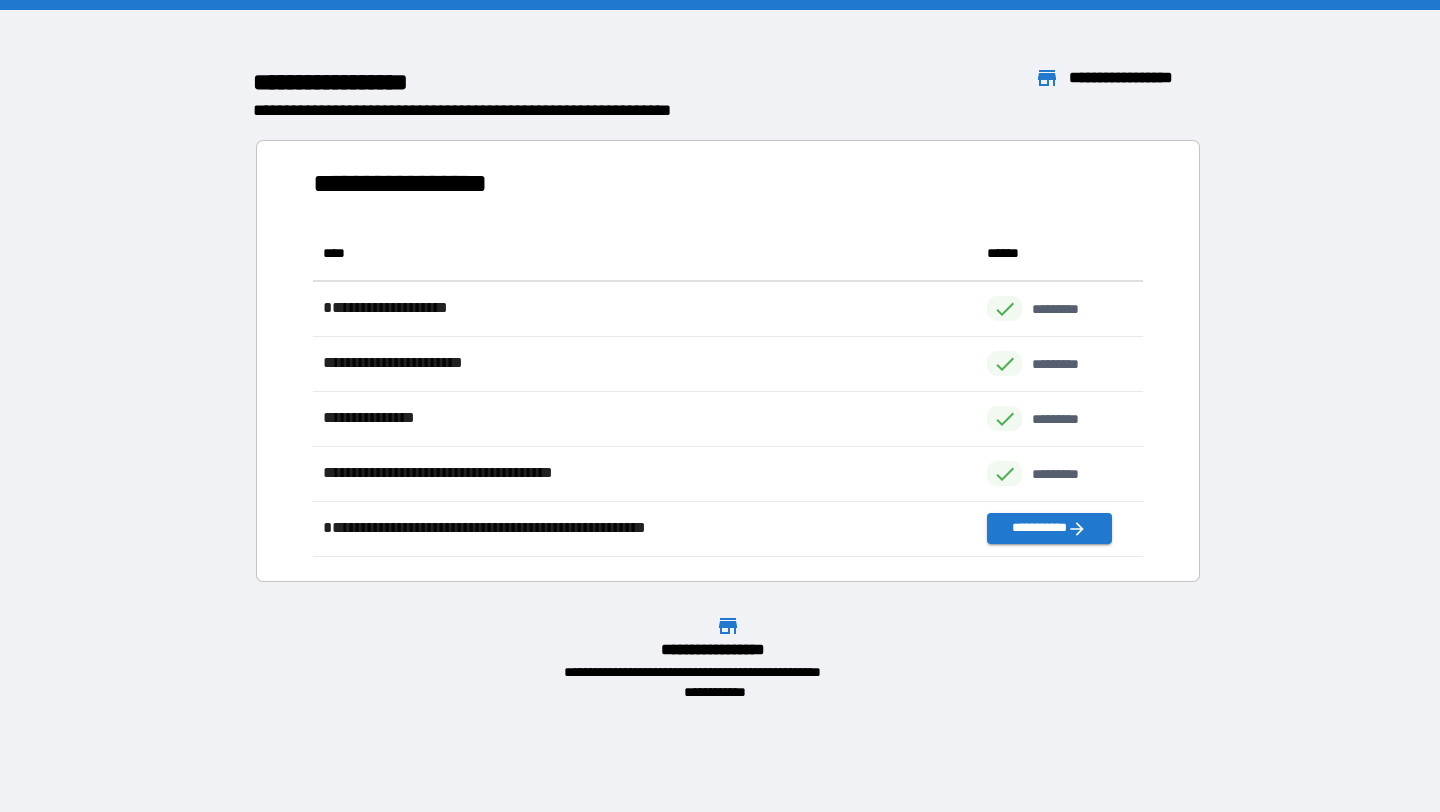 scroll, scrollTop: 1, scrollLeft: 1, axis: both 